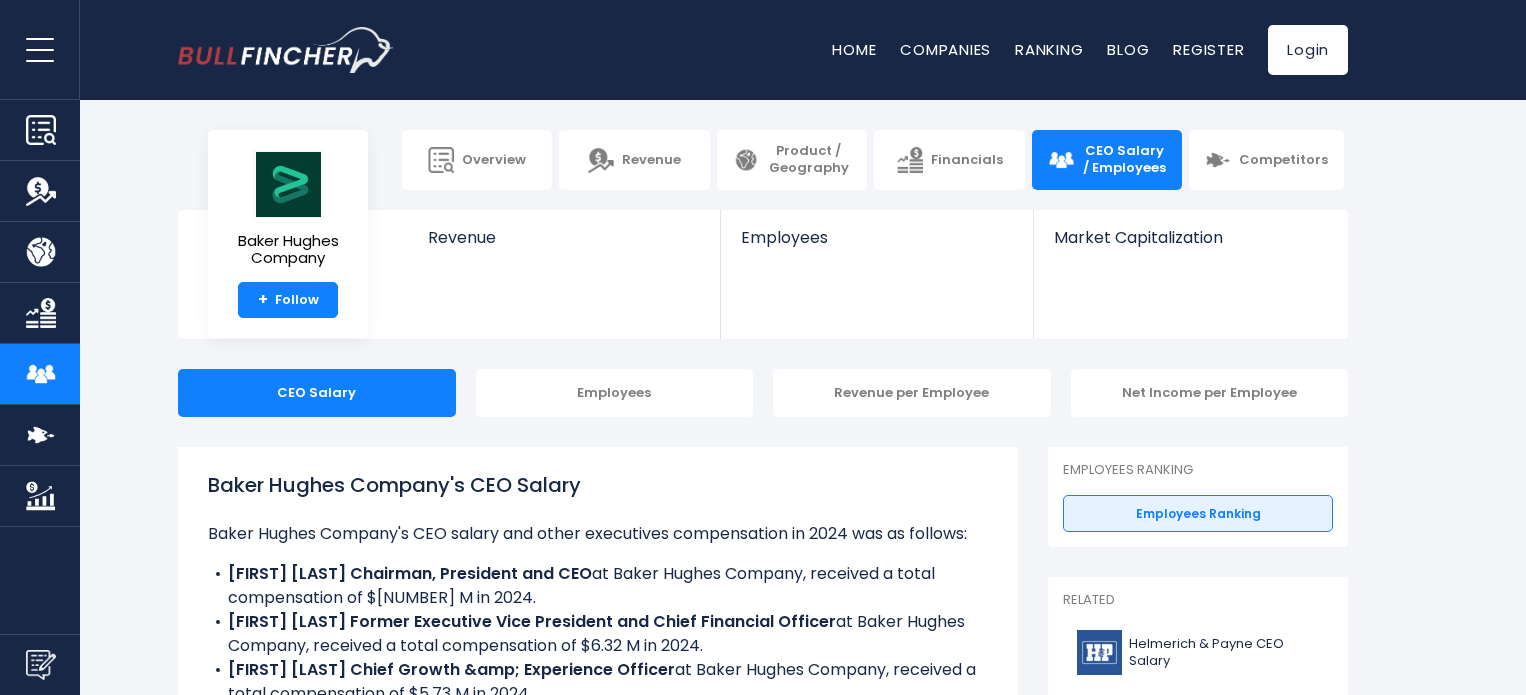 scroll, scrollTop: 0, scrollLeft: 0, axis: both 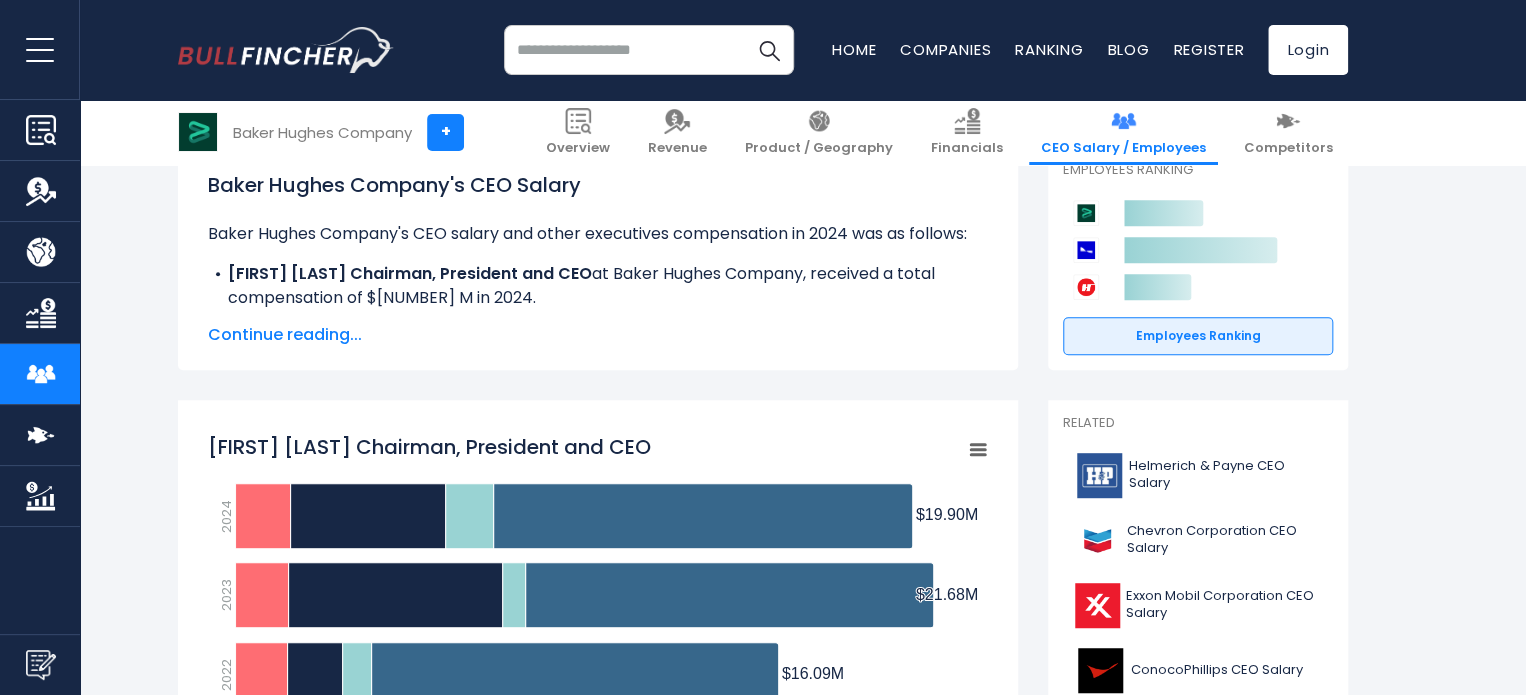 click on "Continue reading..." at bounding box center (598, 335) 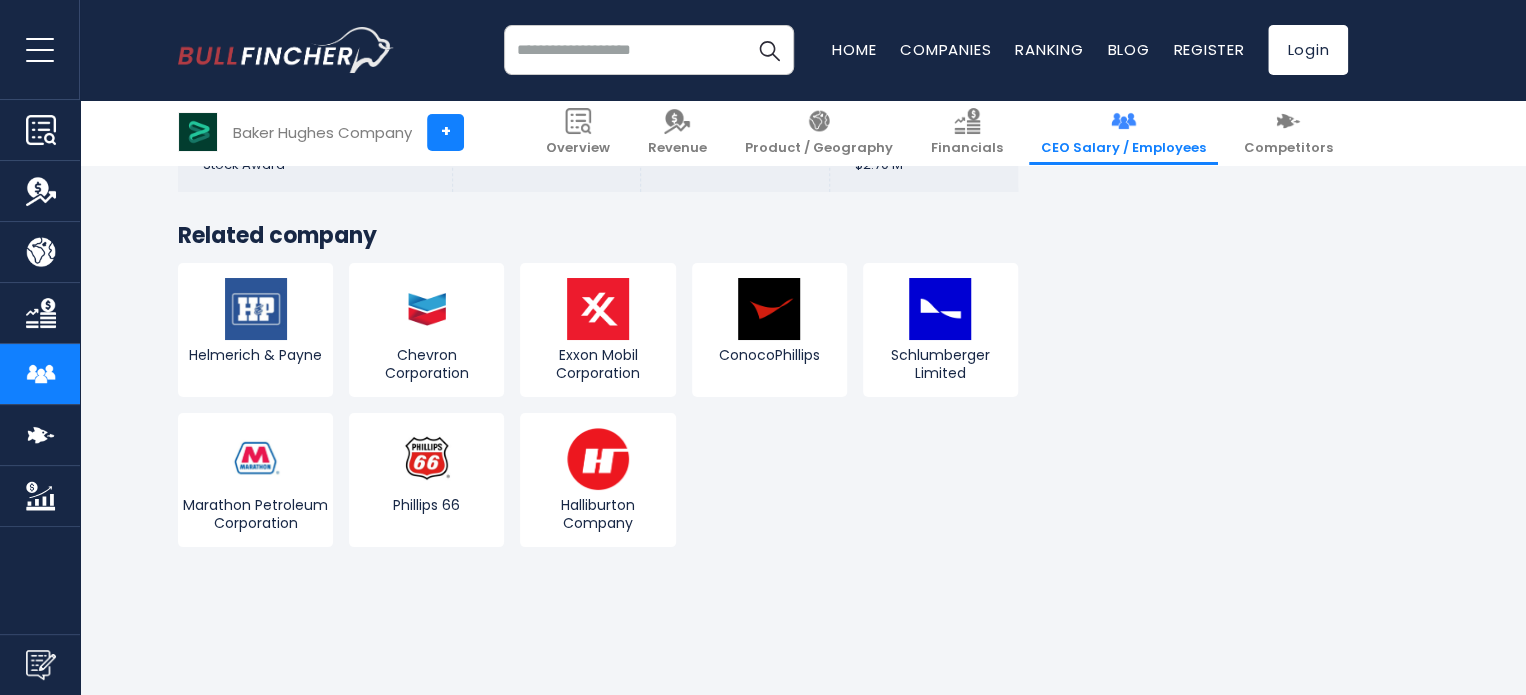 scroll, scrollTop: 7400, scrollLeft: 0, axis: vertical 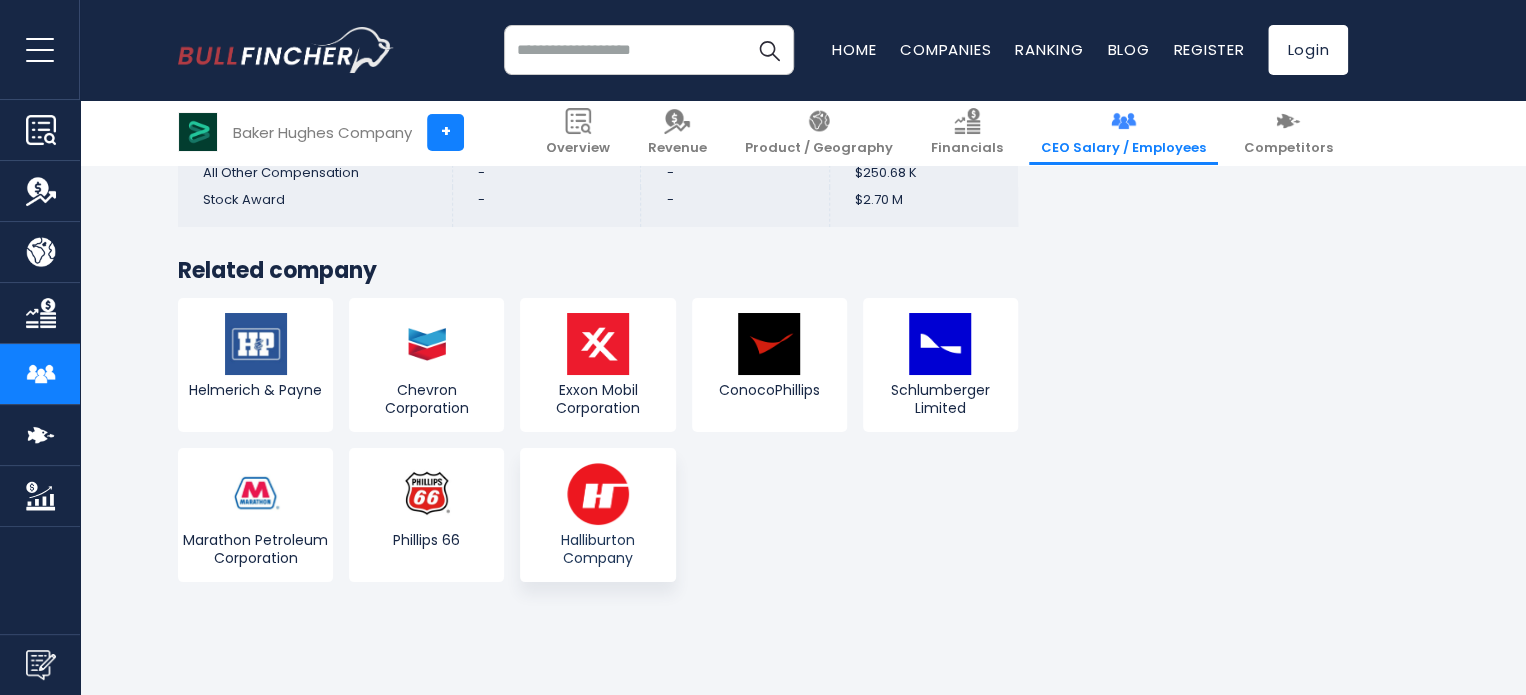 click on "Halliburton Company" at bounding box center [597, 515] 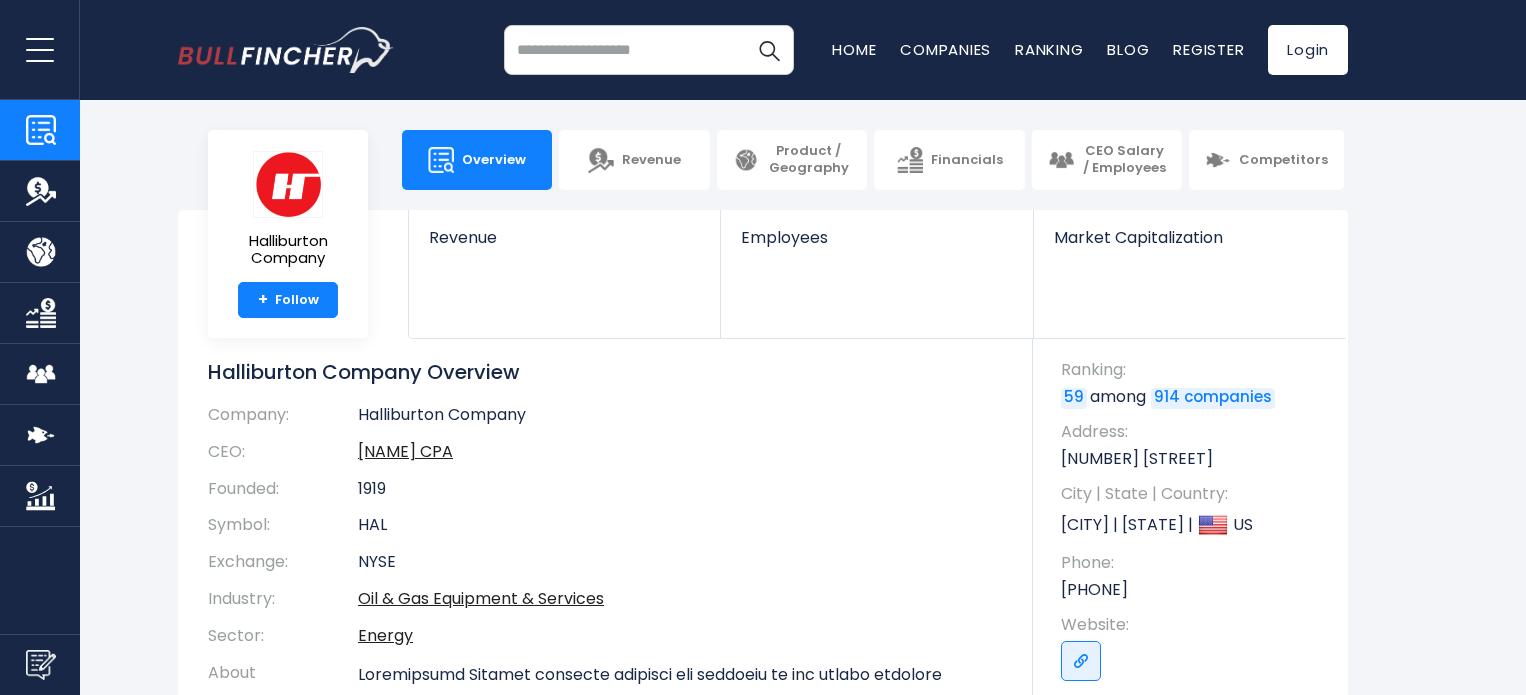 scroll, scrollTop: 0, scrollLeft: 0, axis: both 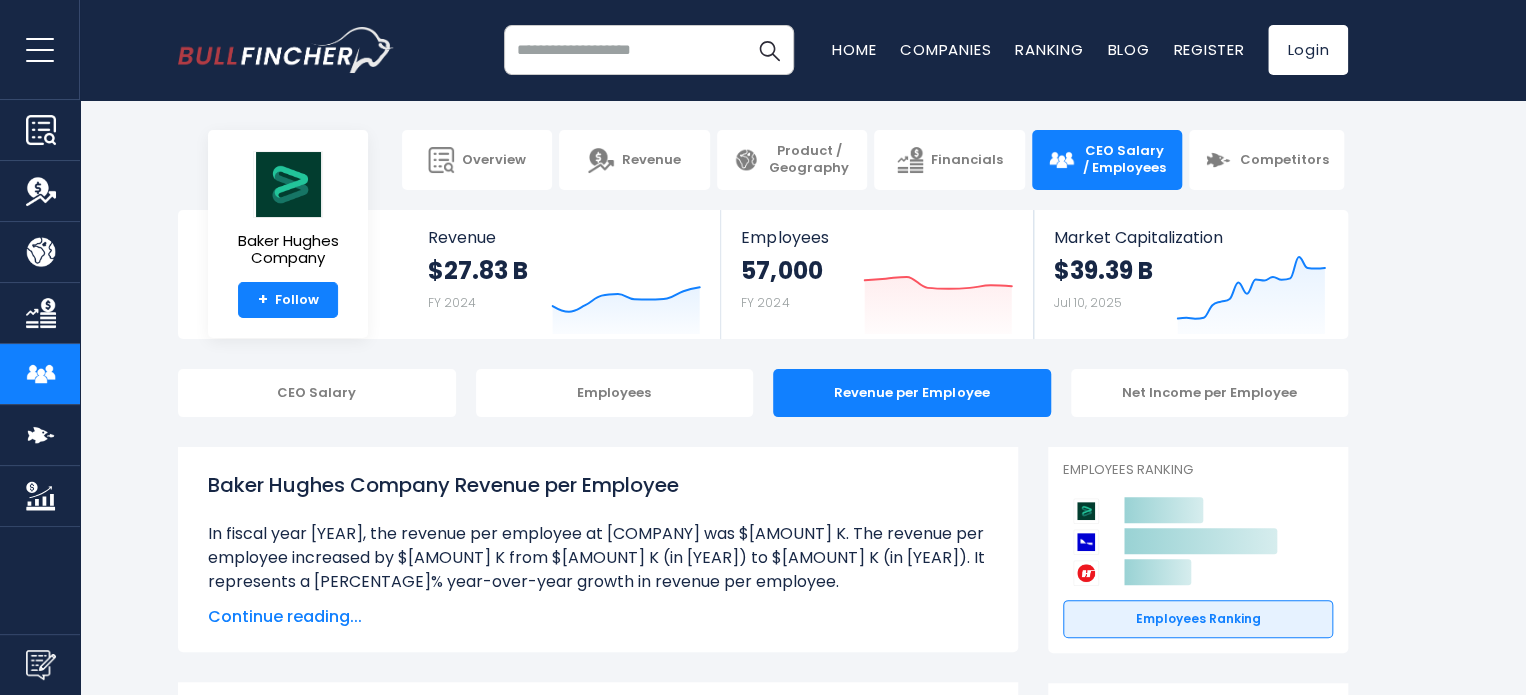 click at bounding box center (649, 50) 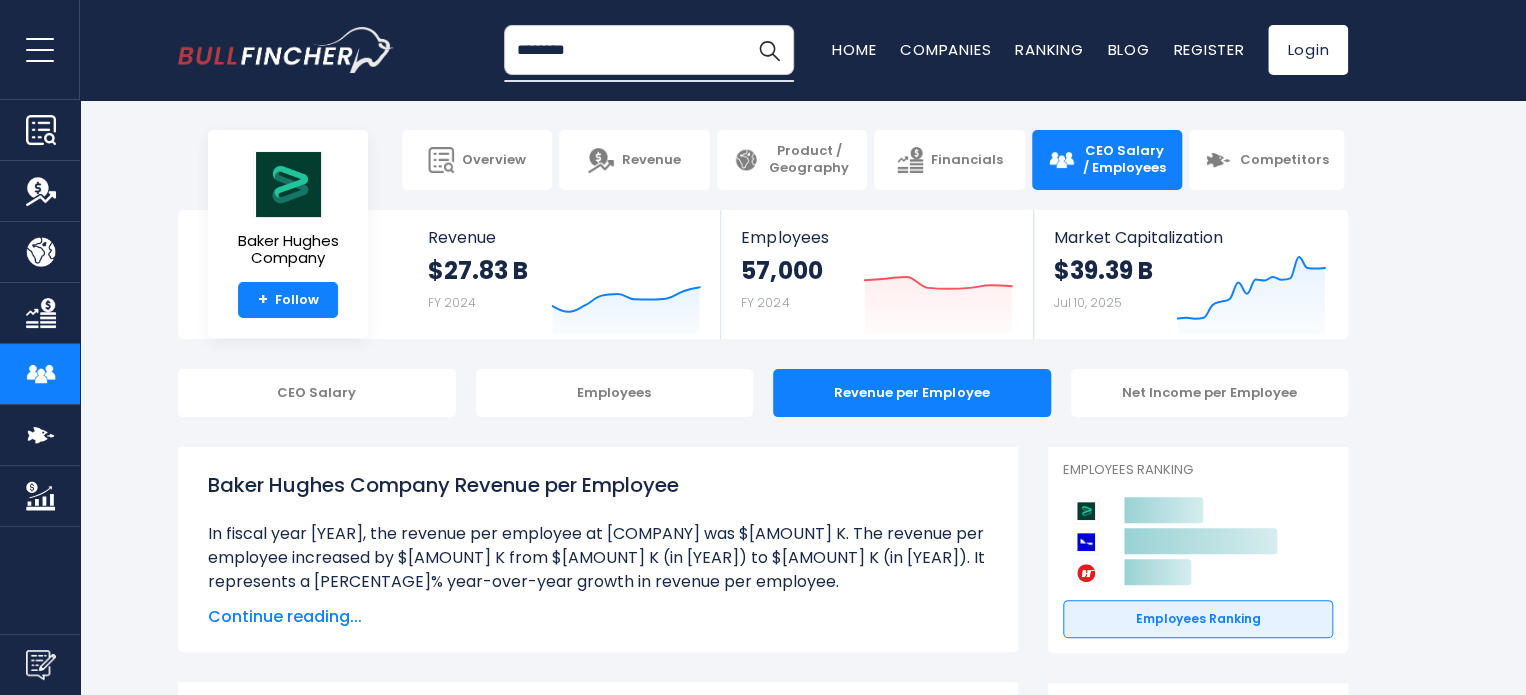 click at bounding box center [769, 50] 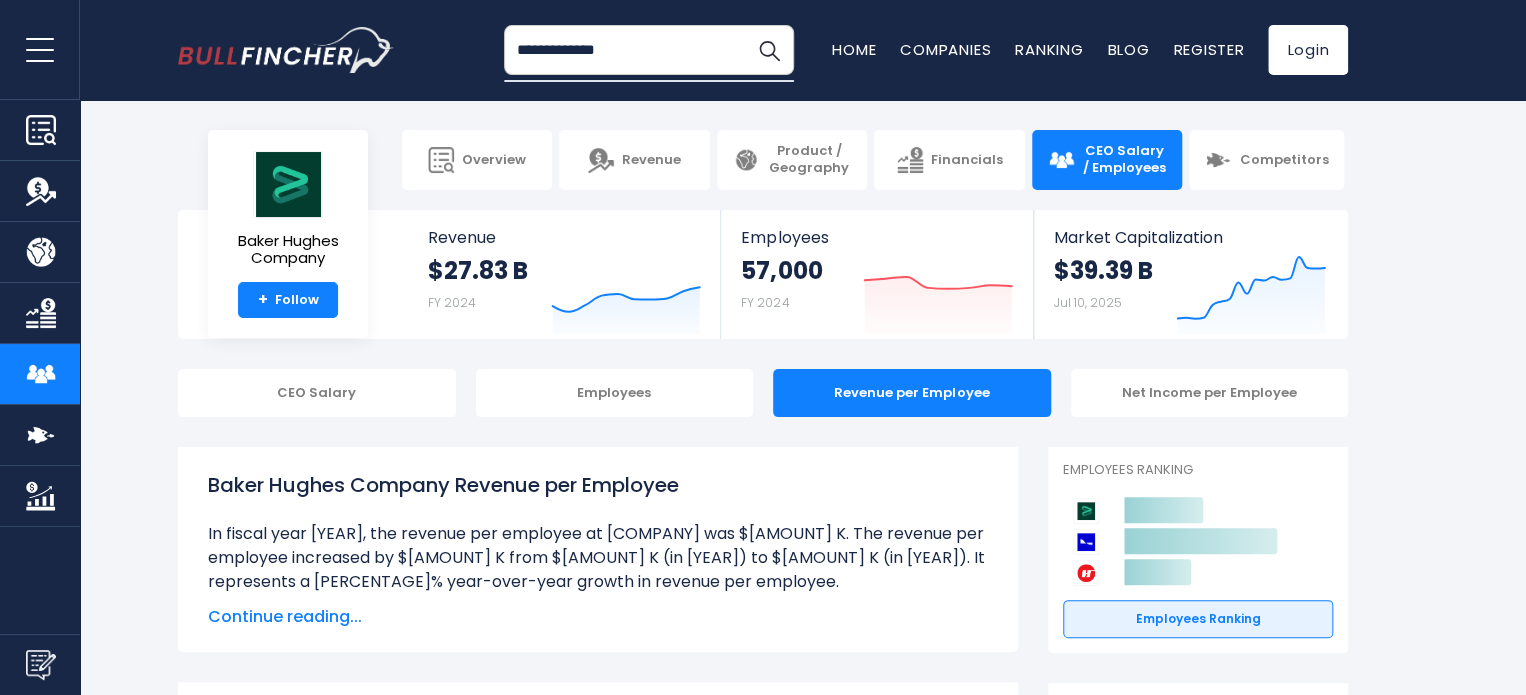 type on "**********" 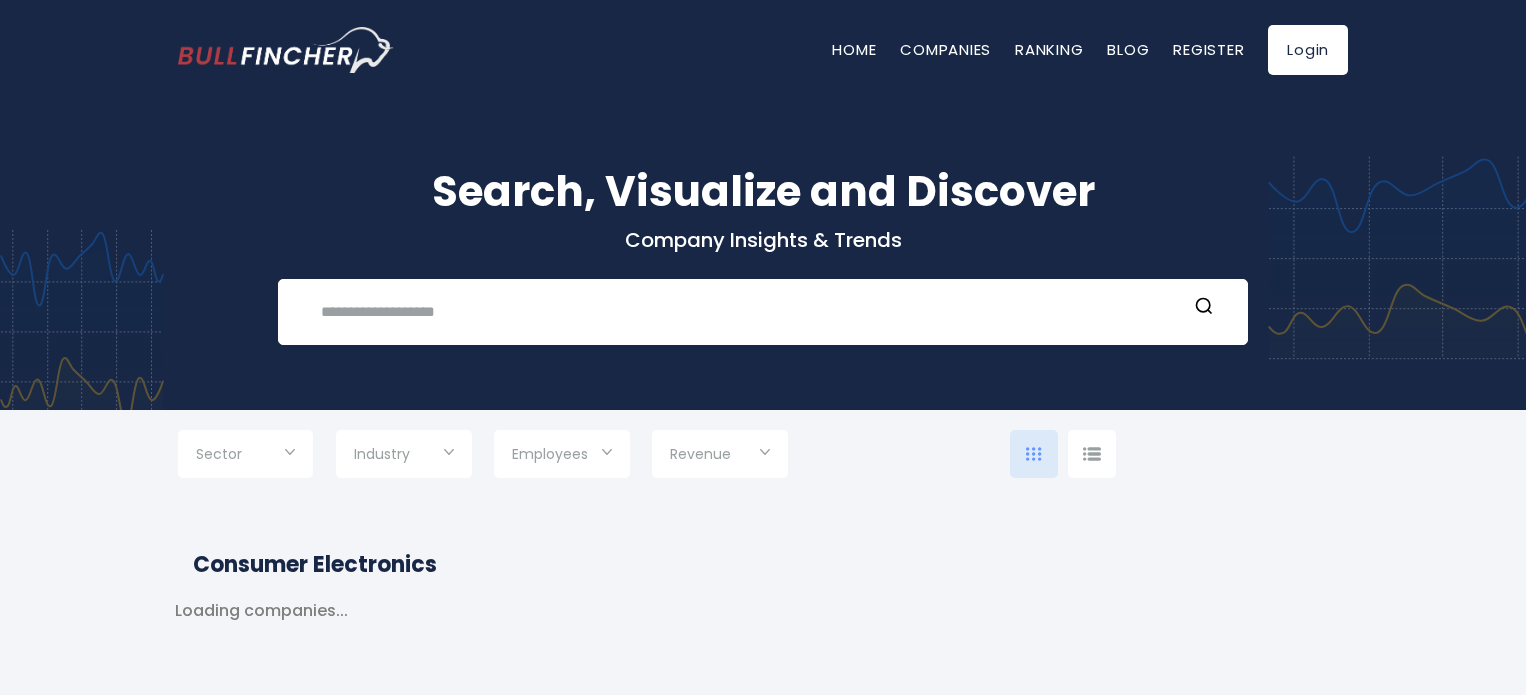 scroll, scrollTop: 0, scrollLeft: 0, axis: both 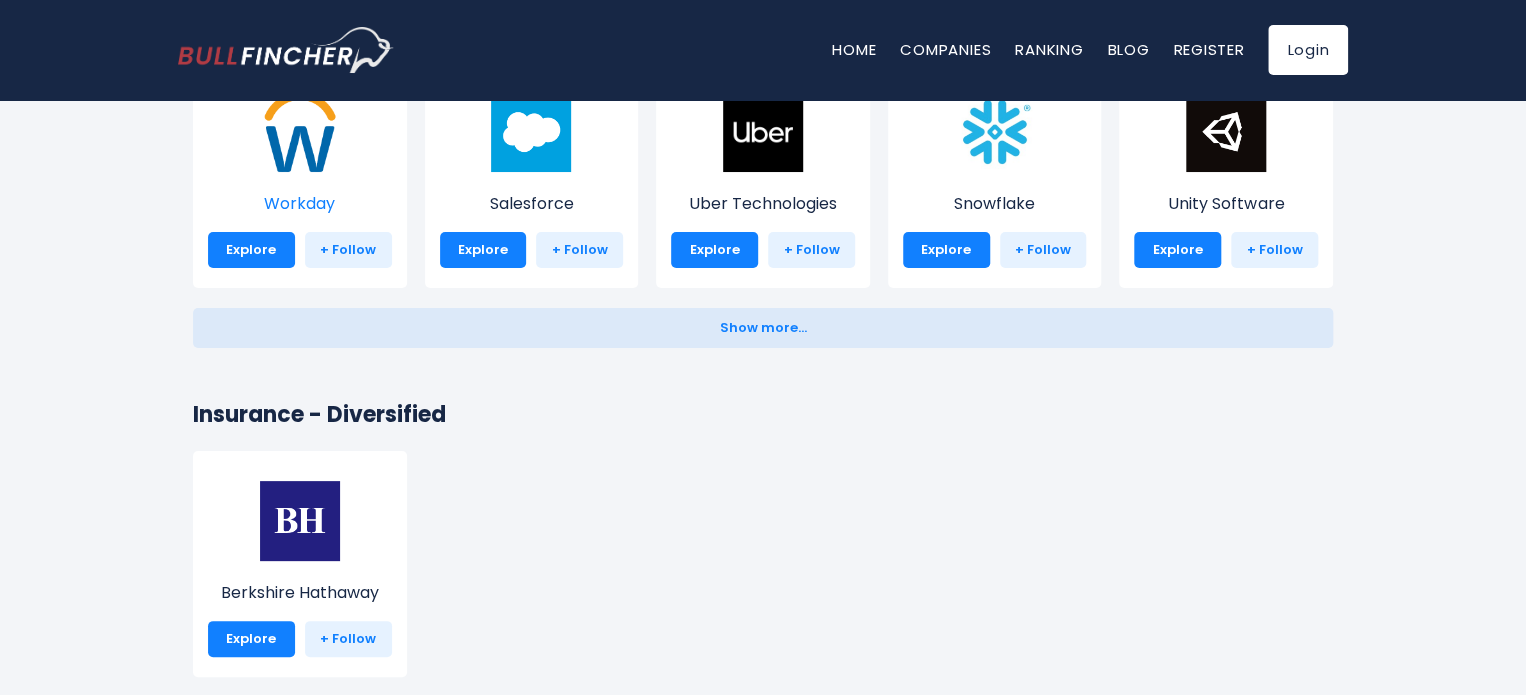 click at bounding box center [300, 132] 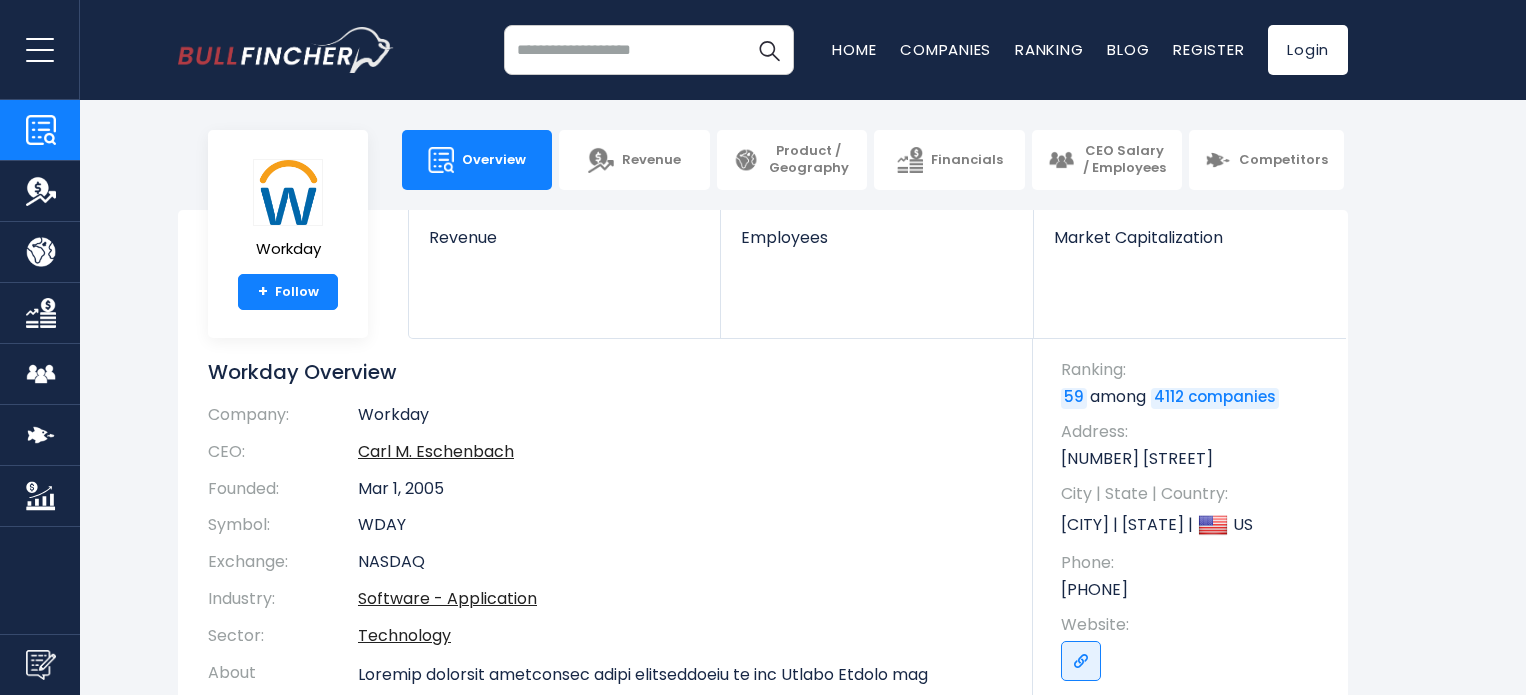 scroll, scrollTop: 0, scrollLeft: 0, axis: both 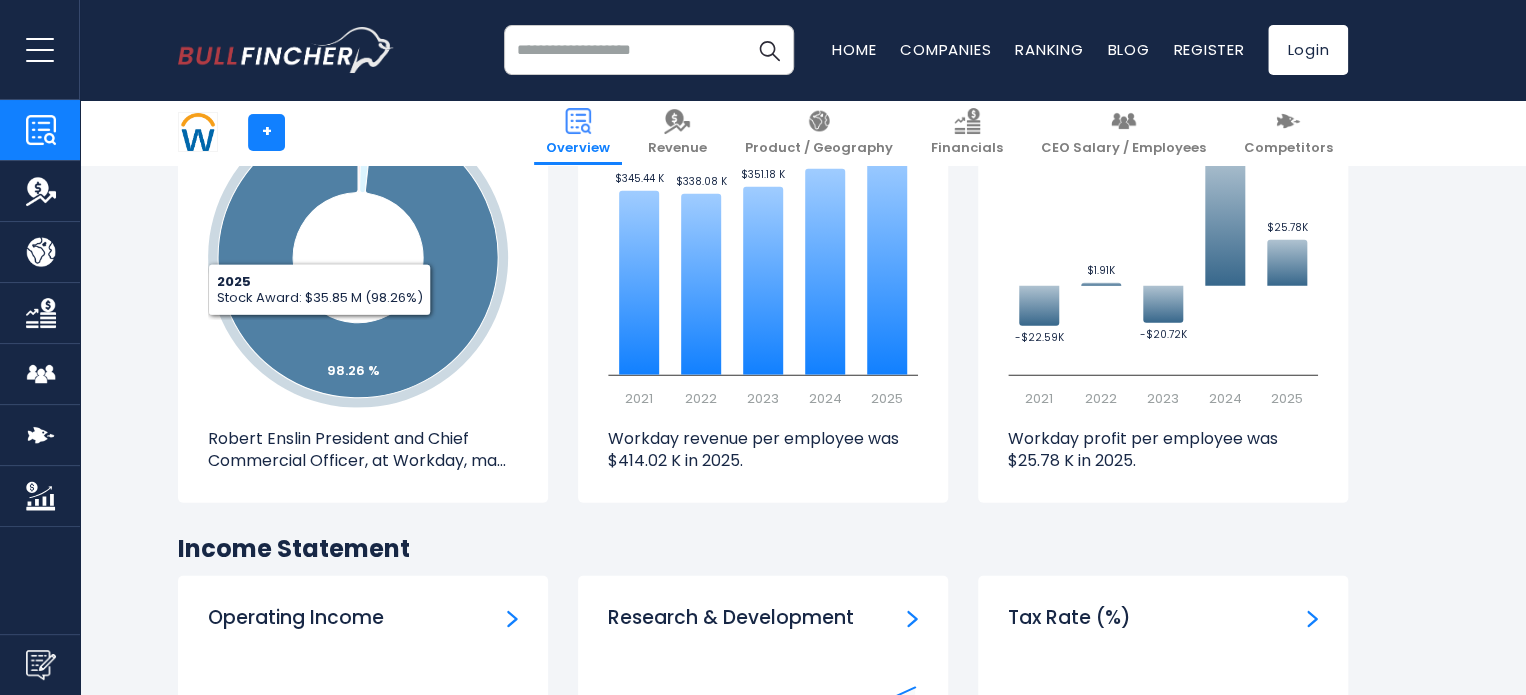 click 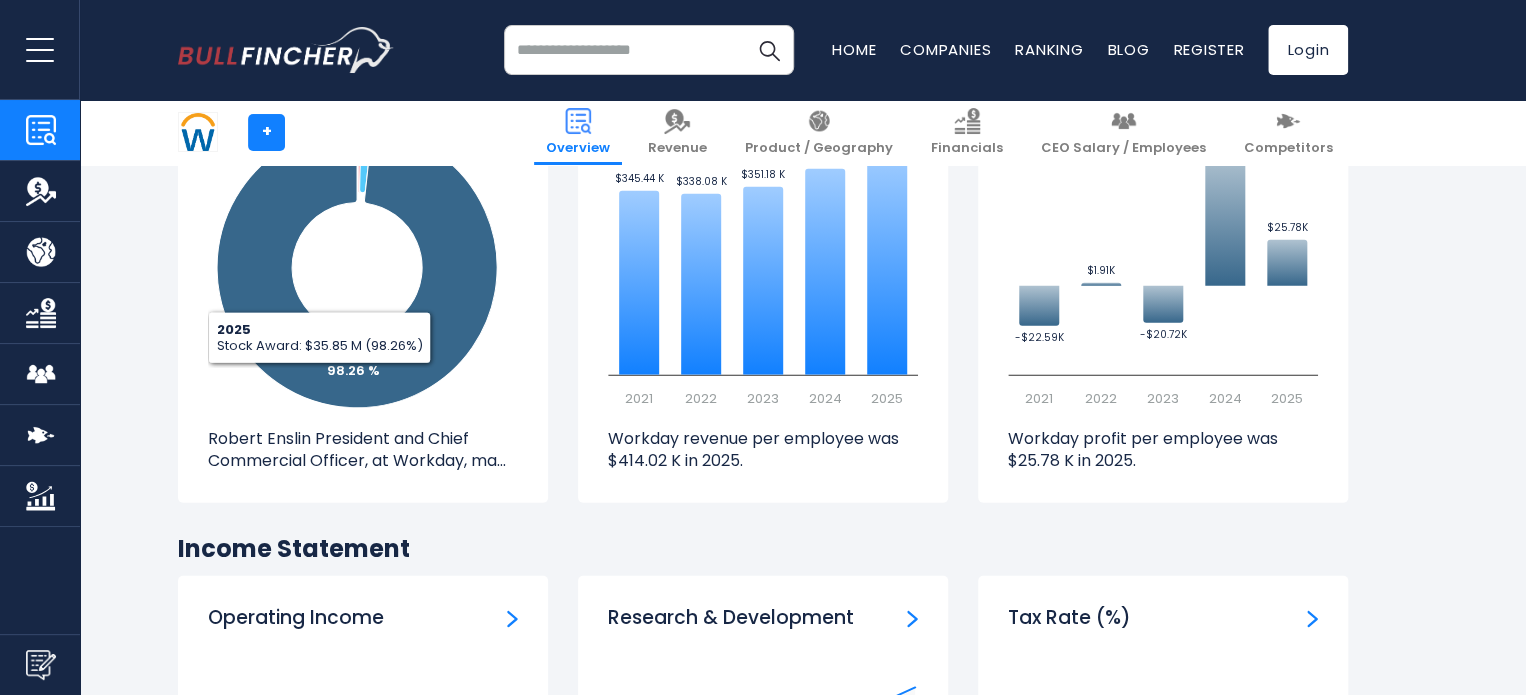 click on "Robert Enslin President and Chief Commercial Officer, at Workday, ma..." at bounding box center [363, 450] 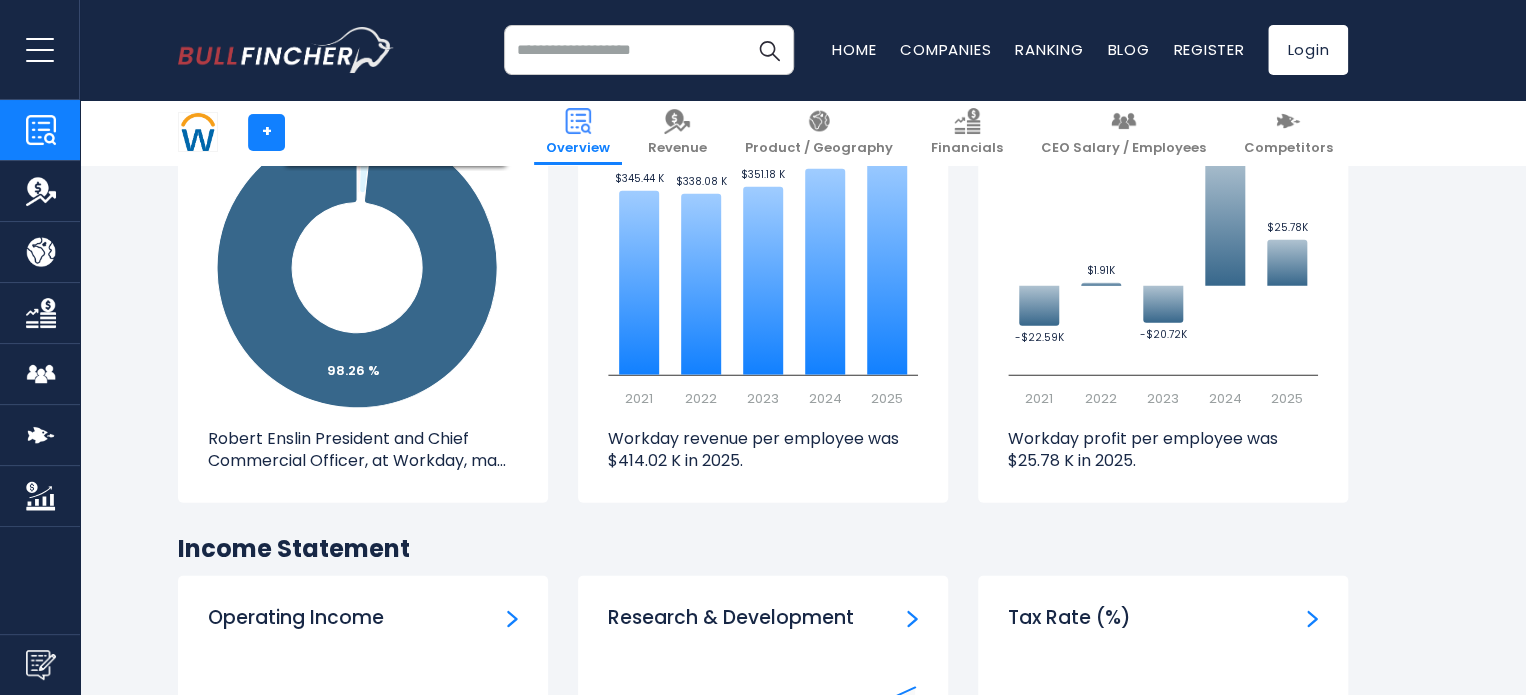 click 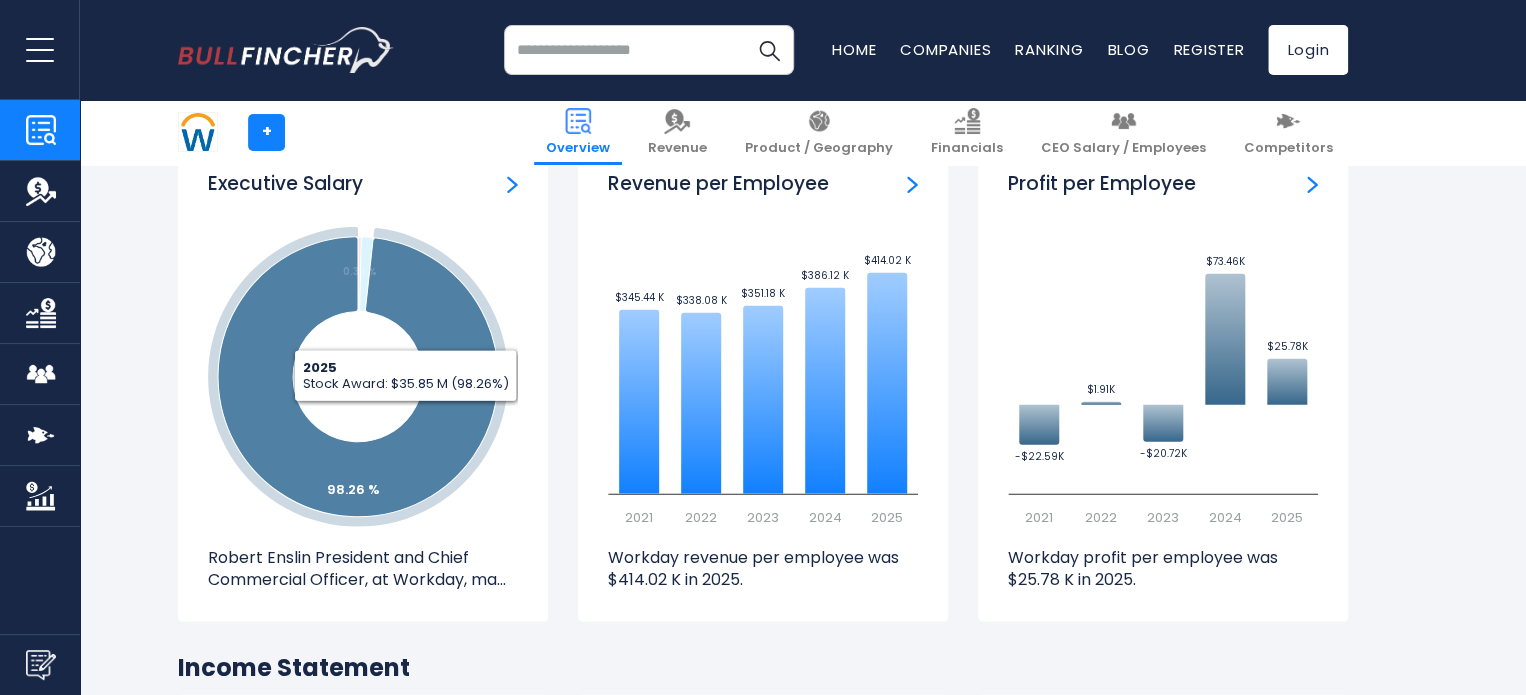 scroll, scrollTop: 2300, scrollLeft: 0, axis: vertical 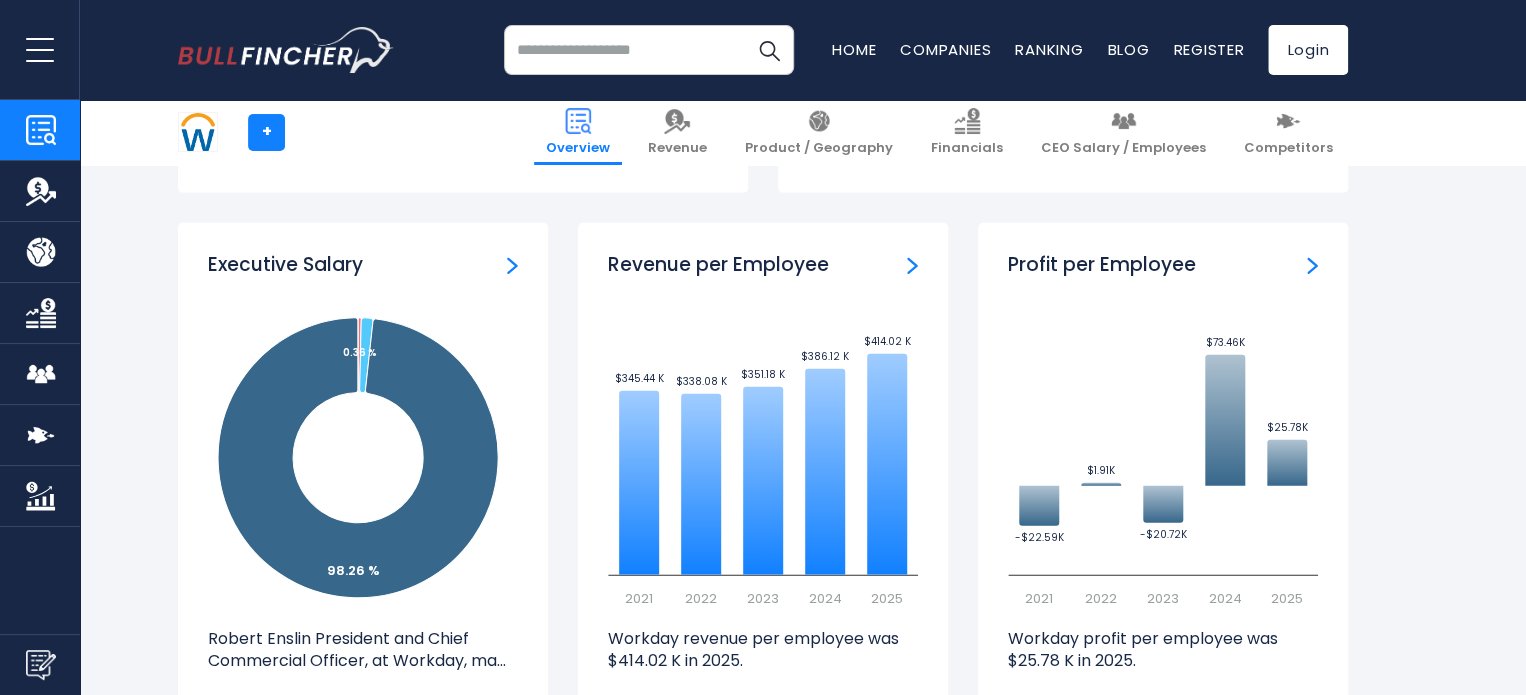 click at bounding box center (512, 266) 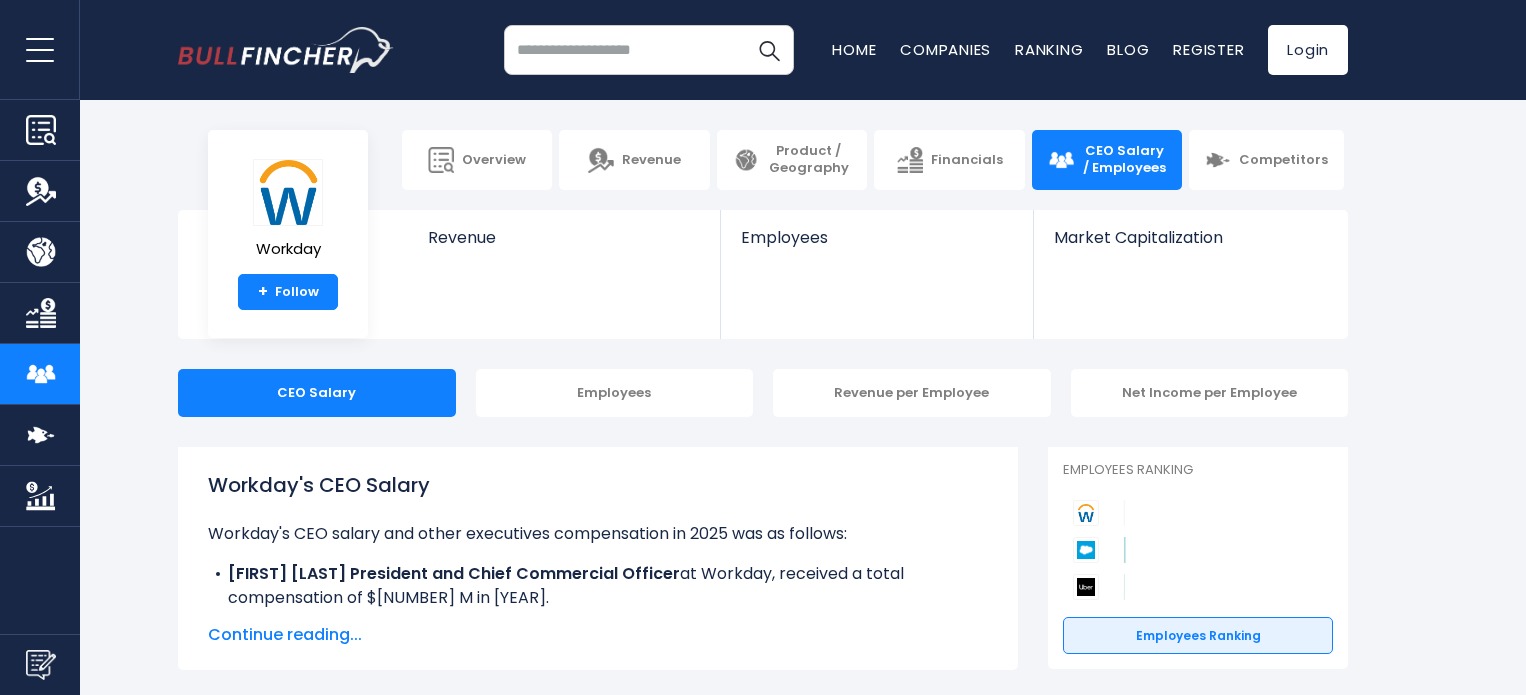 scroll, scrollTop: 0, scrollLeft: 0, axis: both 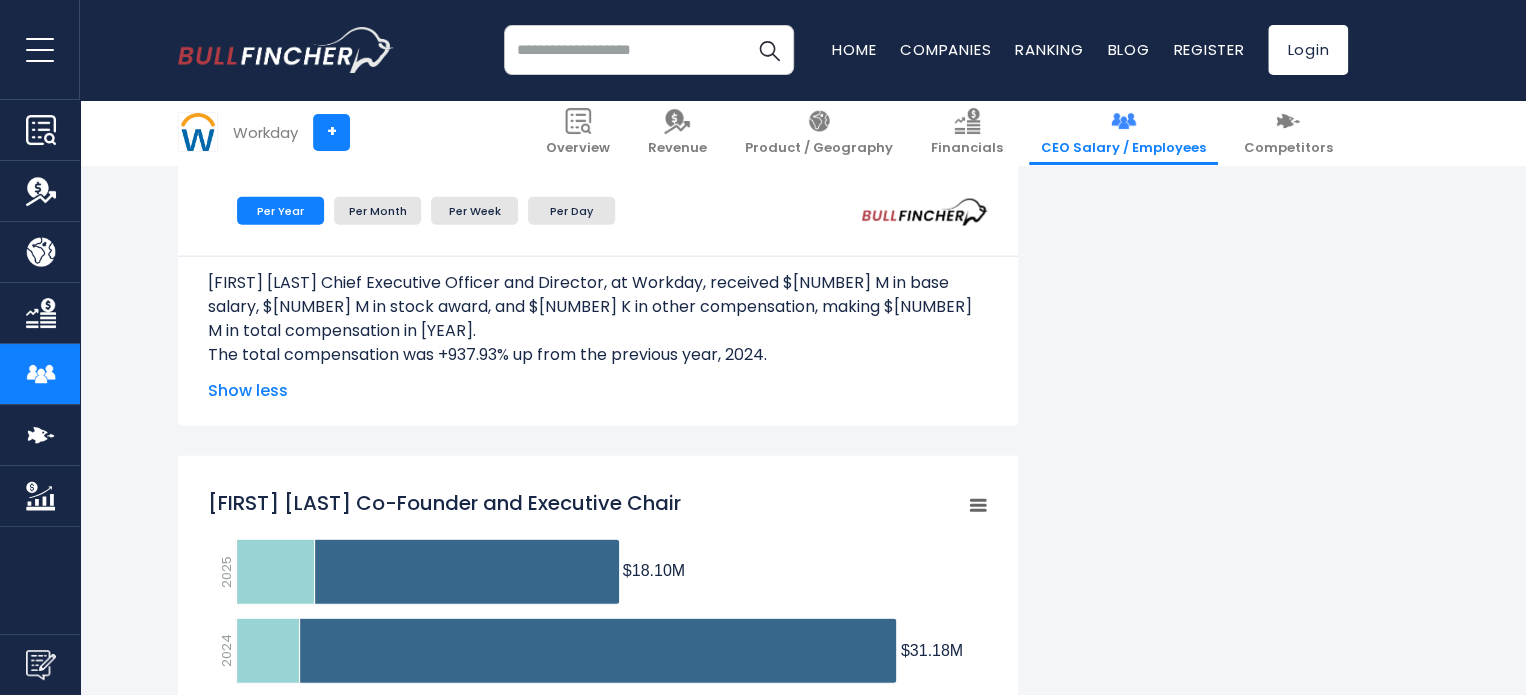 click at bounding box center (649, 50) 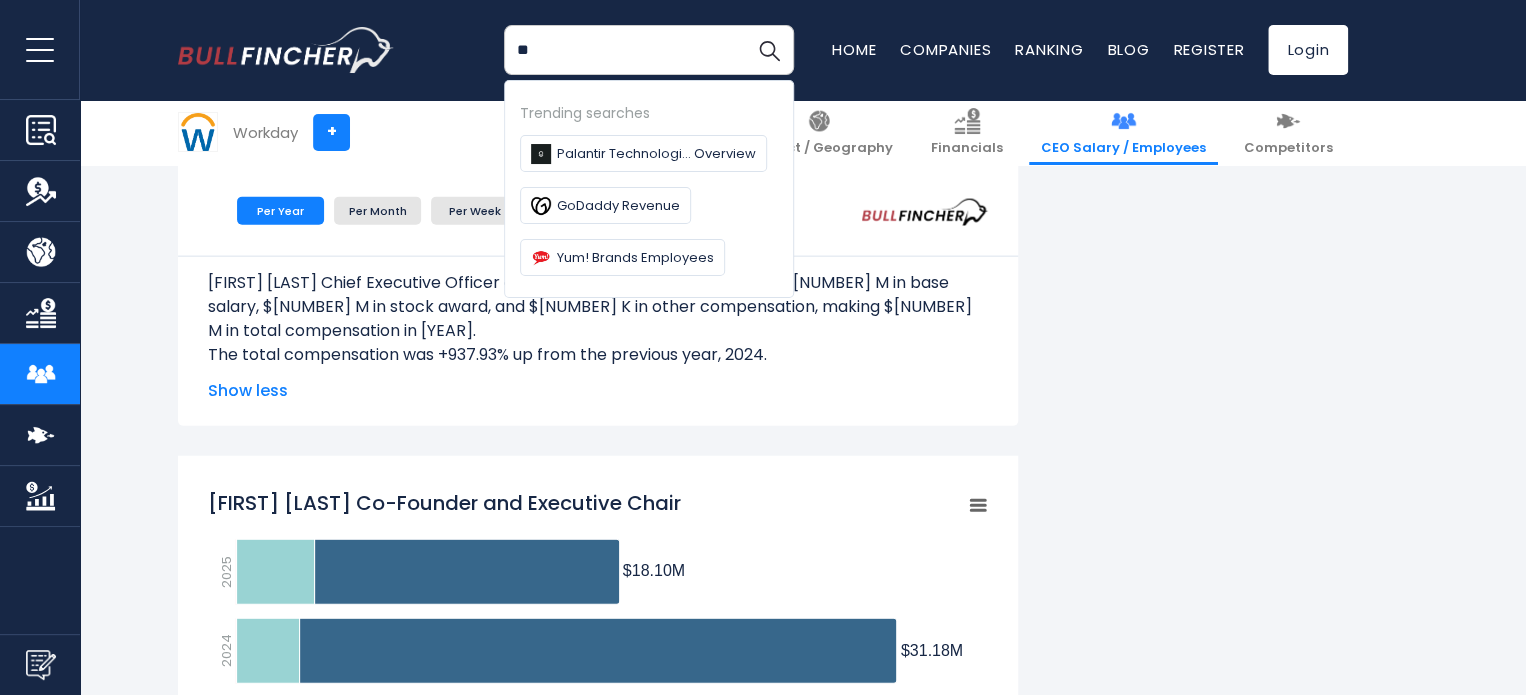 type on "**" 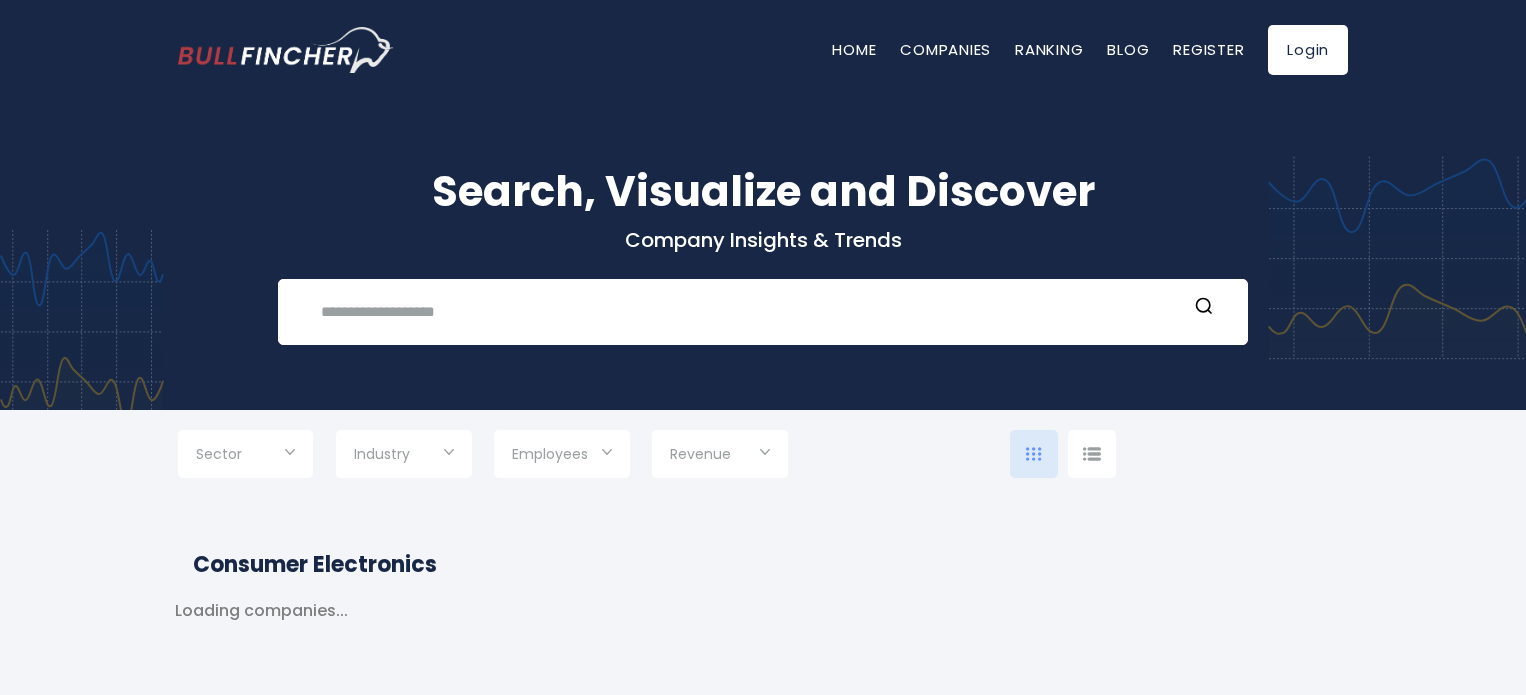 scroll, scrollTop: 0, scrollLeft: 0, axis: both 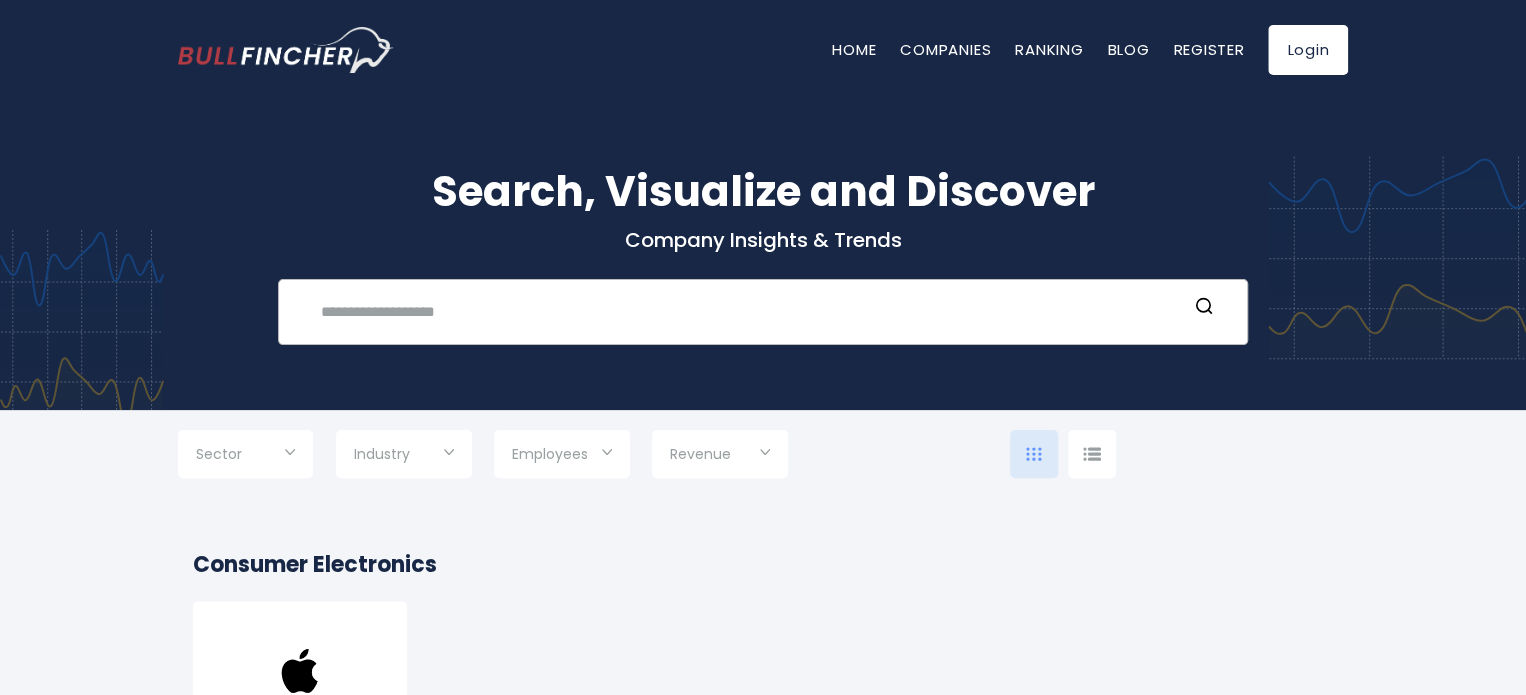 click on "Recent searches
Trending searches
Palantir Technologi... Overview
GoDaddy Revenue" at bounding box center [763, 312] 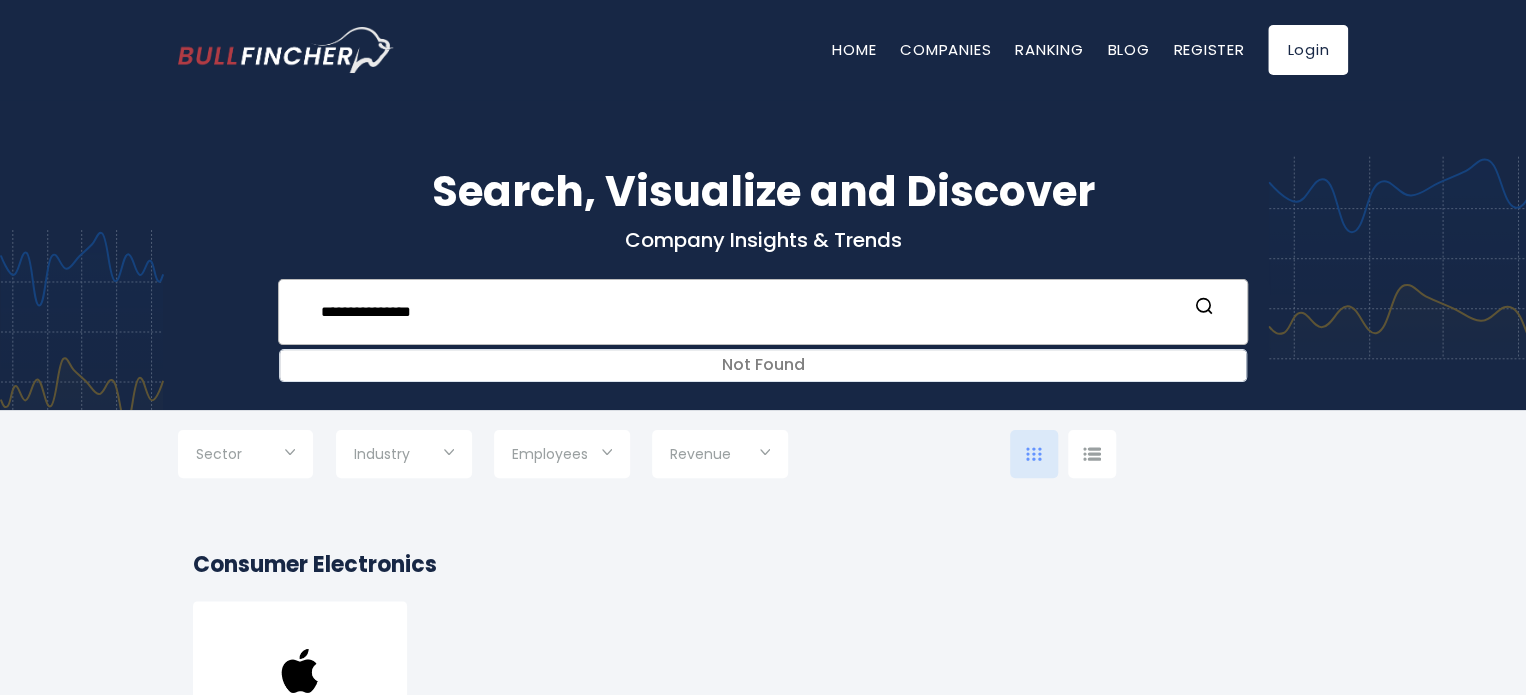 click on "**********" at bounding box center [748, 311] 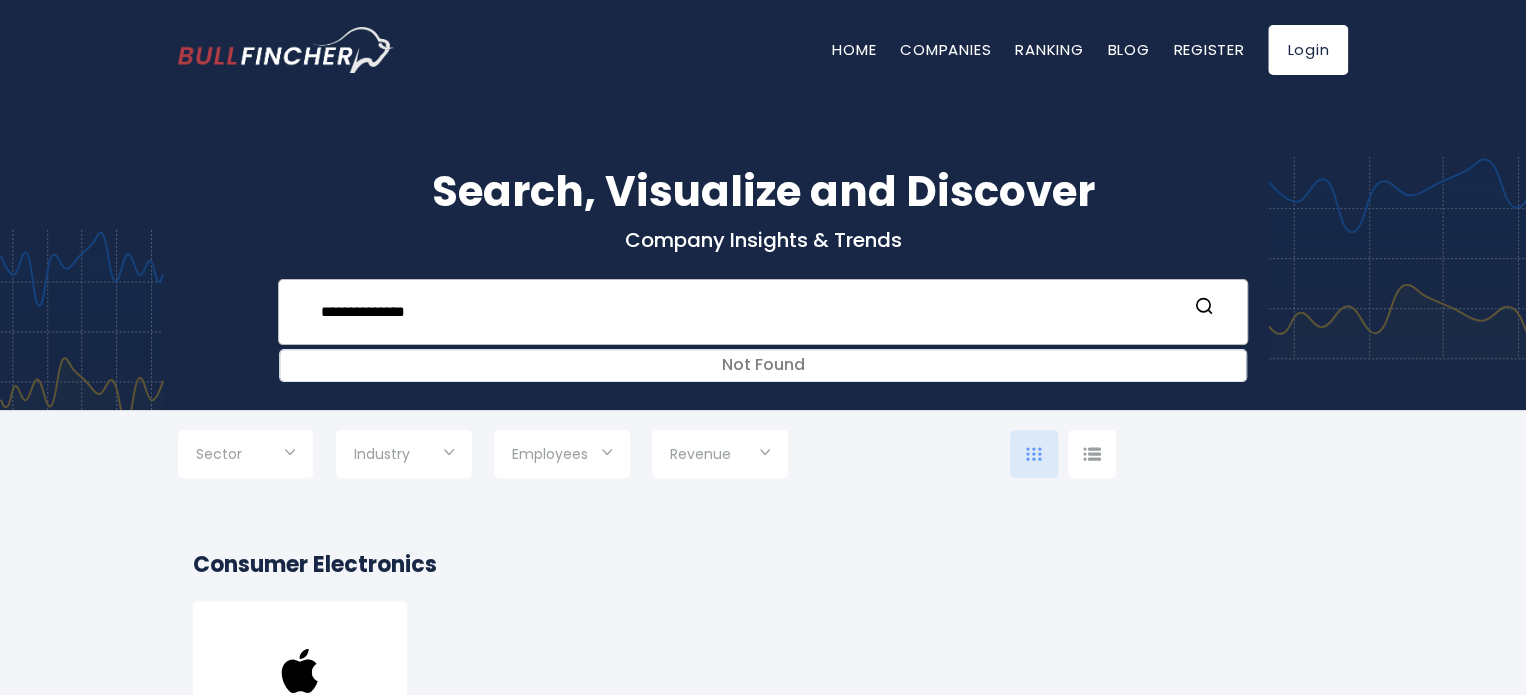 type on "**********" 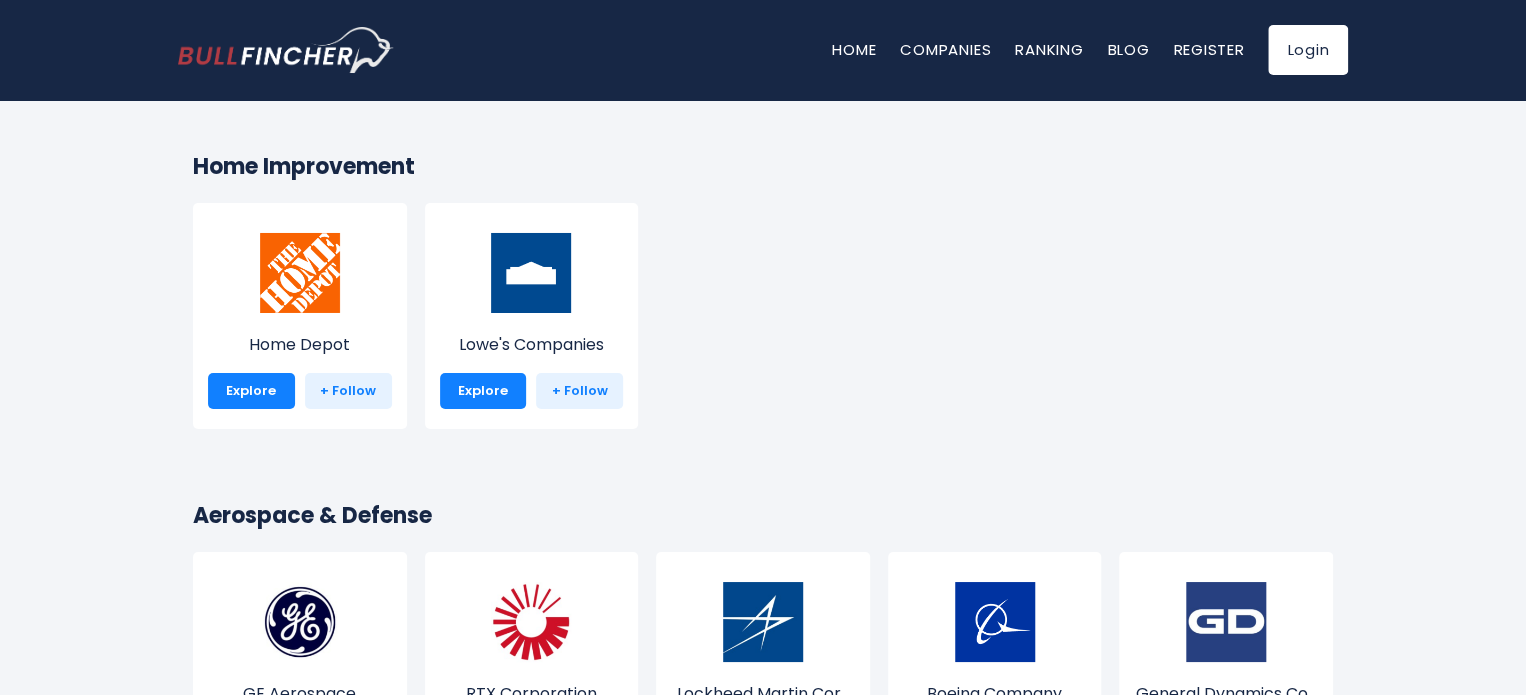 scroll, scrollTop: 15100, scrollLeft: 0, axis: vertical 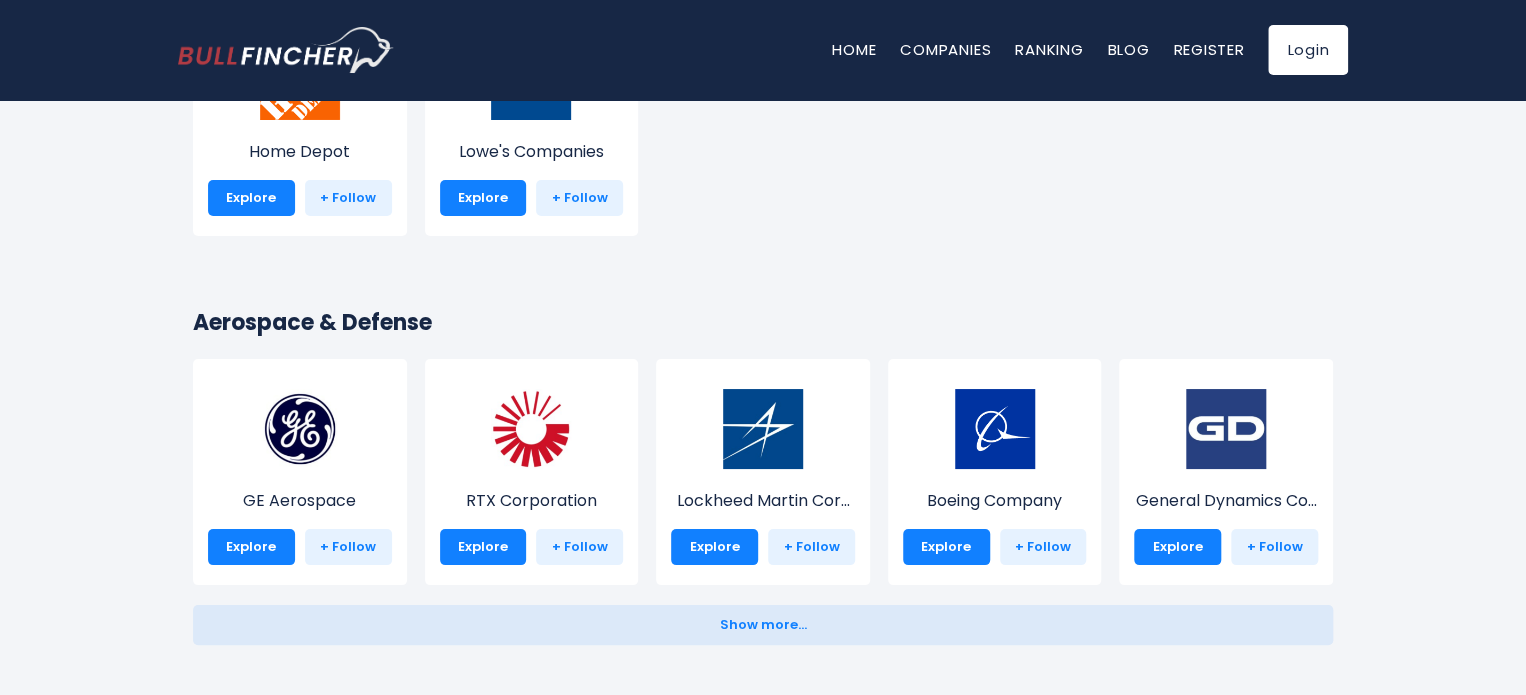 click on "GE Aerospace
Explore
+ Follow" at bounding box center [300, 472] 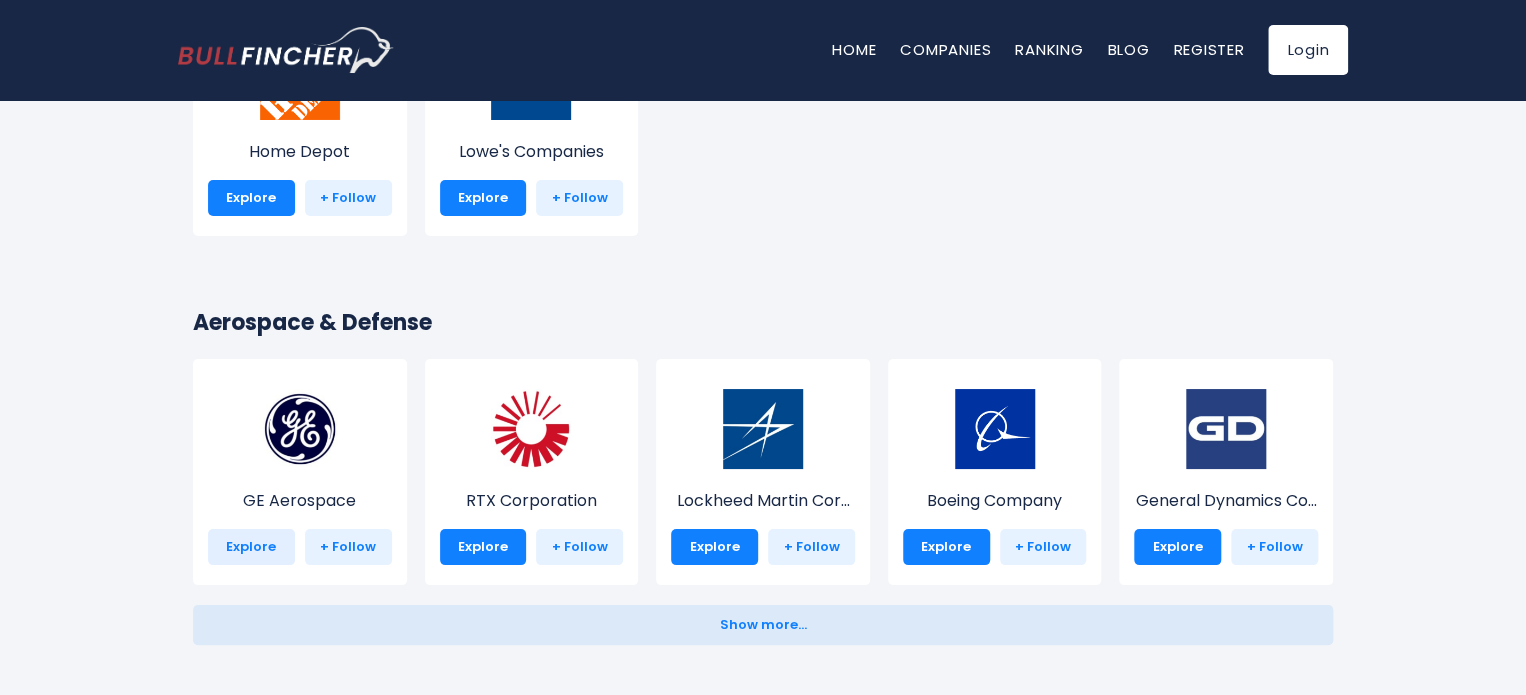 click on "Explore" at bounding box center (251, 547) 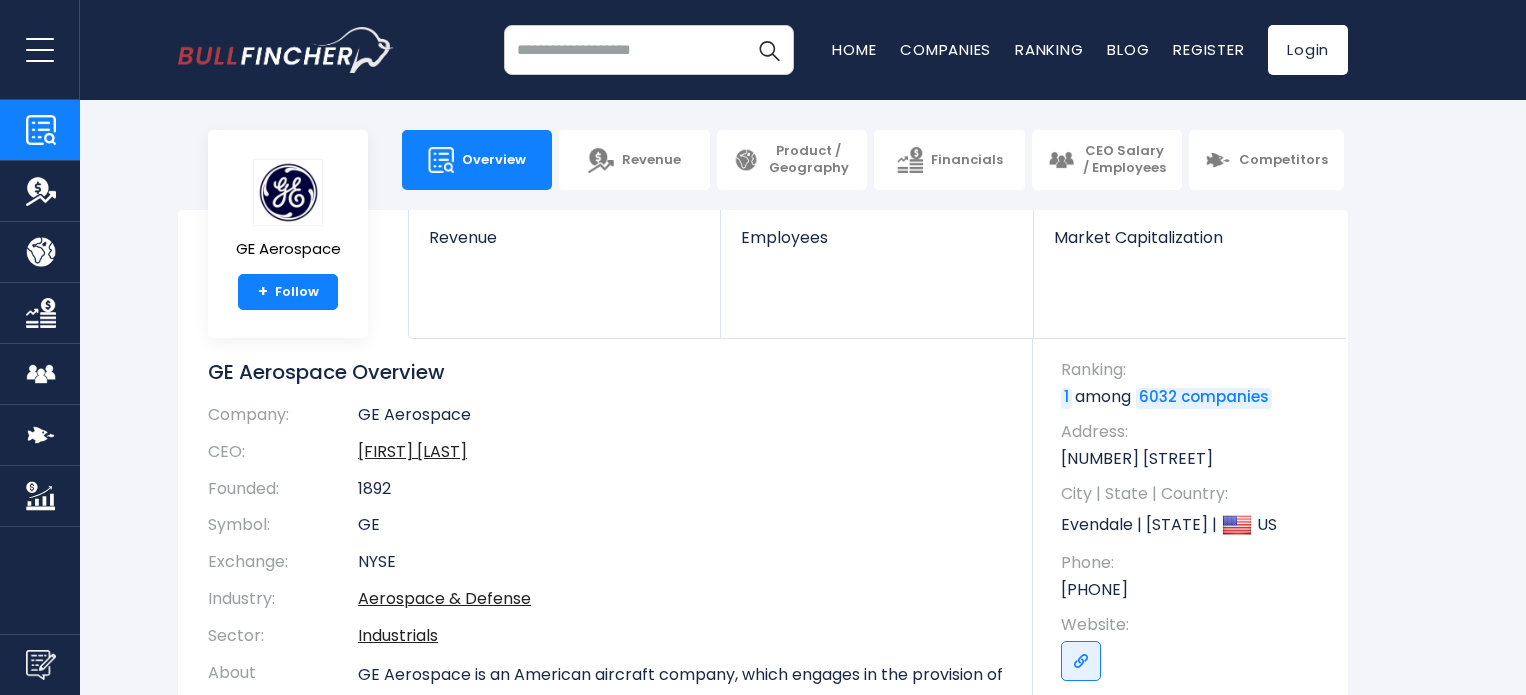 scroll, scrollTop: 0, scrollLeft: 0, axis: both 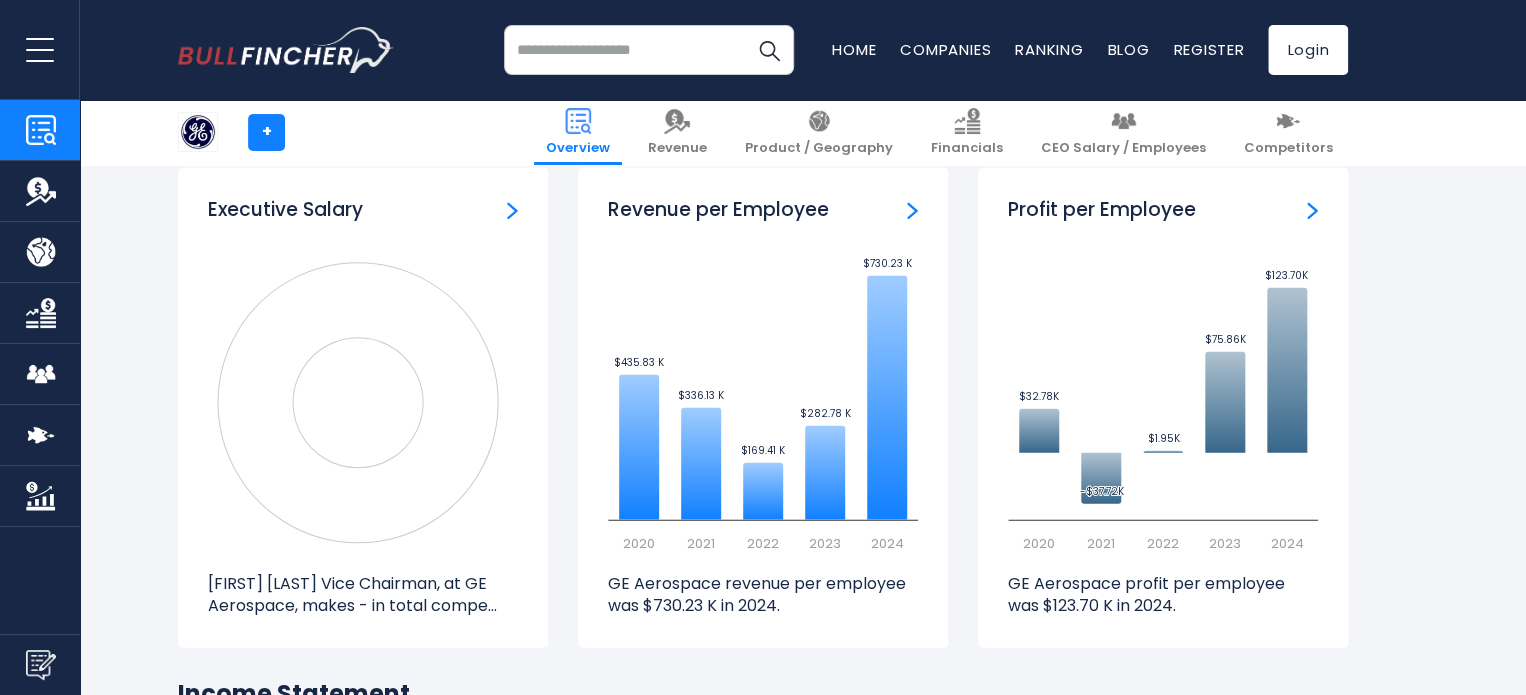 click at bounding box center [512, 211] 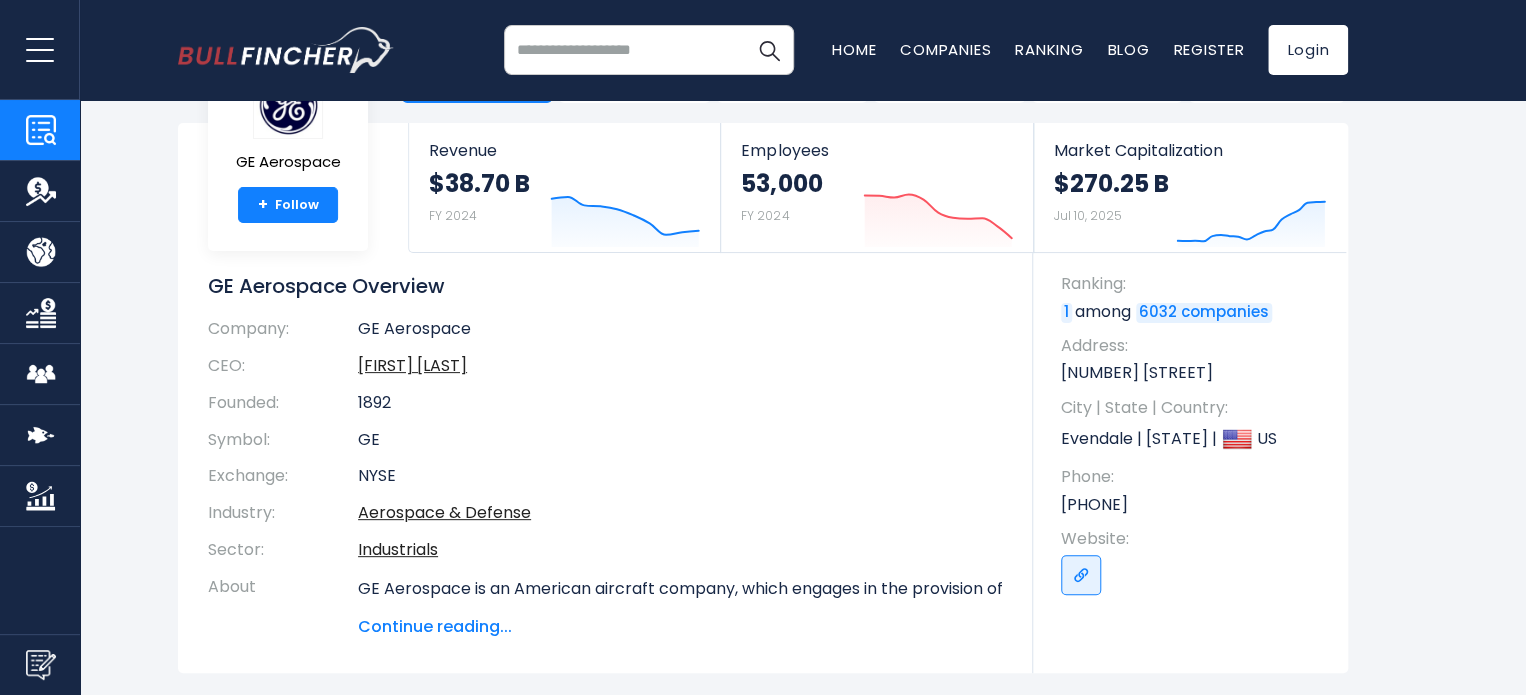 scroll, scrollTop: 0, scrollLeft: 0, axis: both 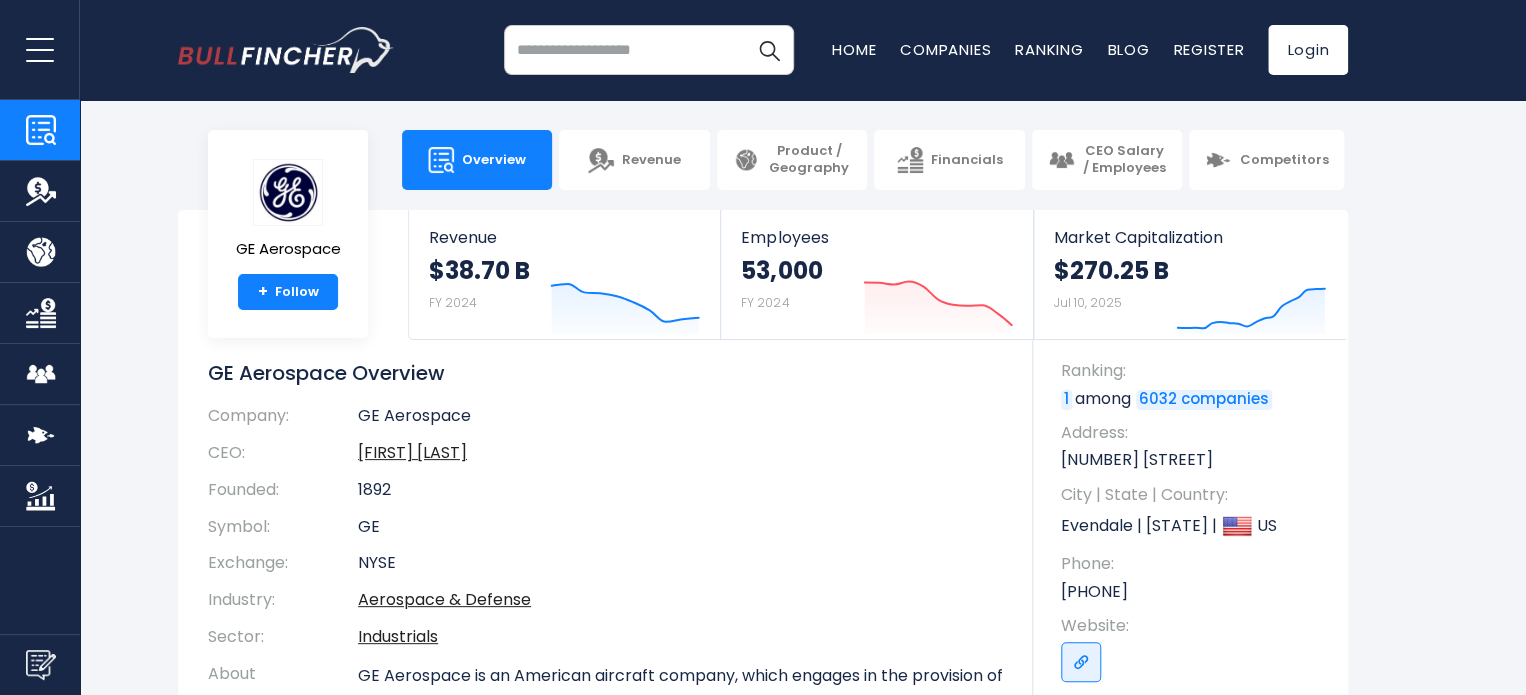 click at bounding box center [649, 50] 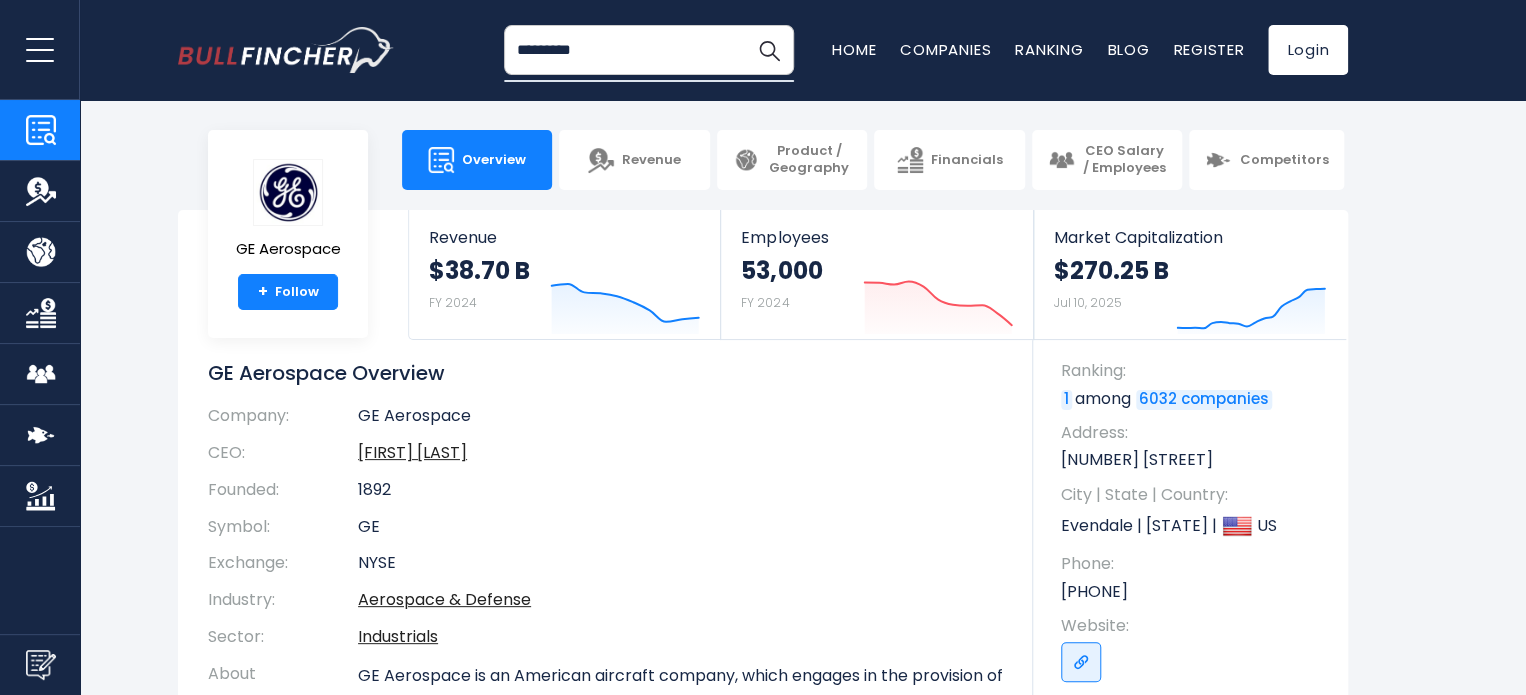 click at bounding box center (769, 50) 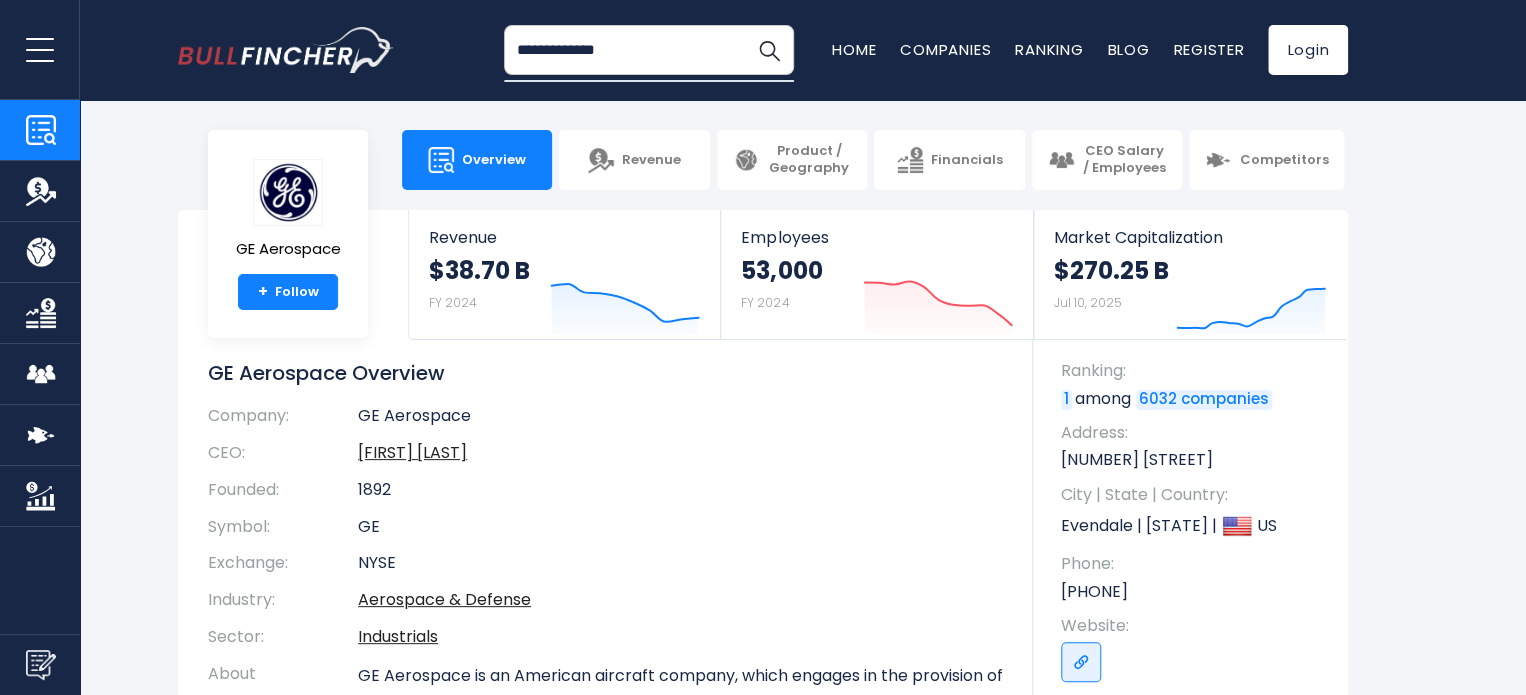 type on "**********" 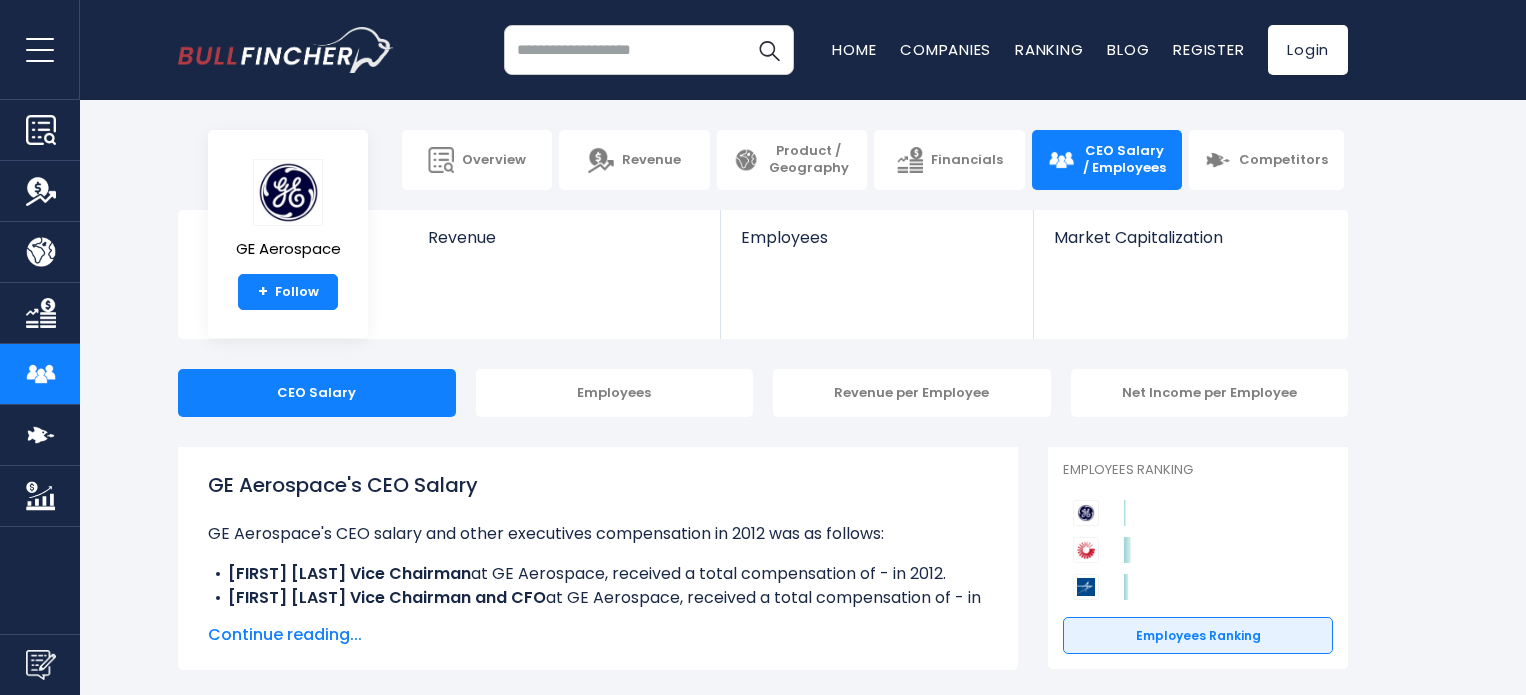 scroll, scrollTop: 0, scrollLeft: 0, axis: both 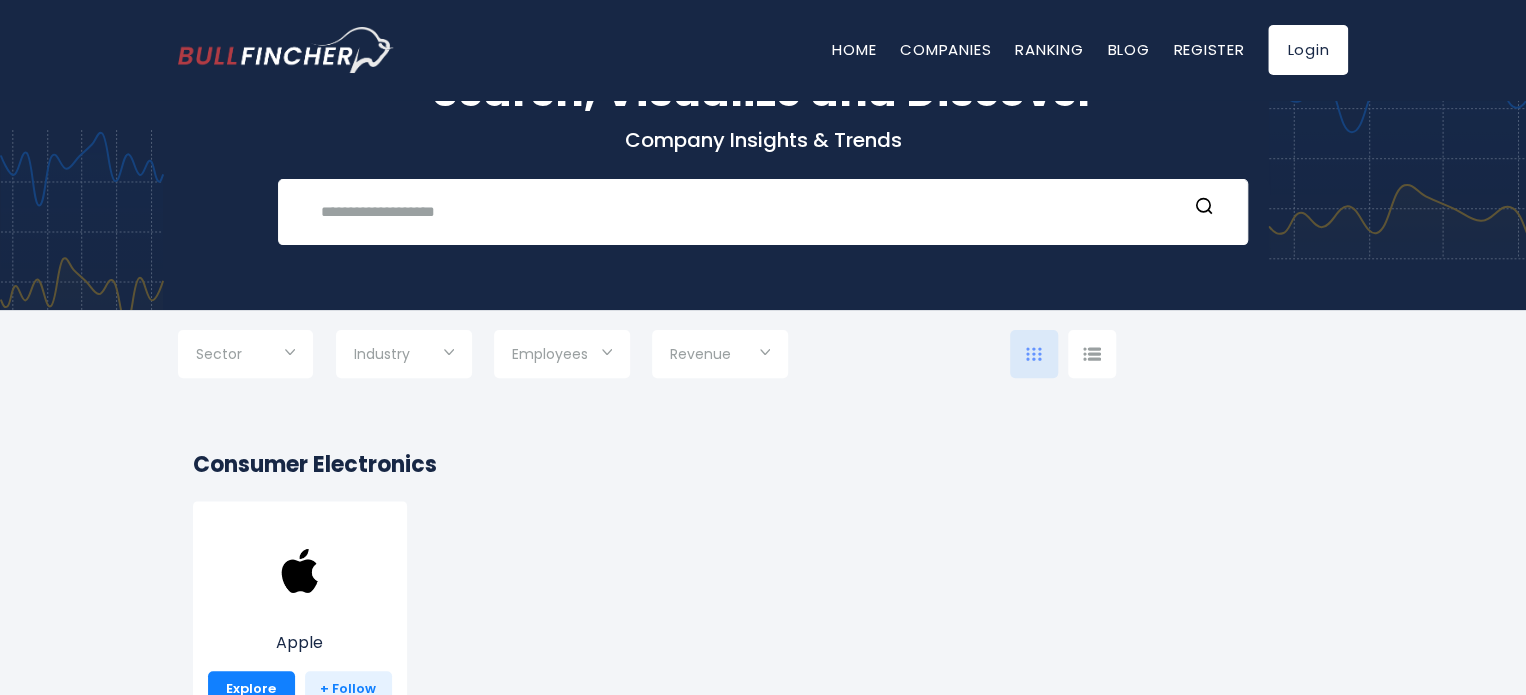 click on "Sector" at bounding box center [245, 354] 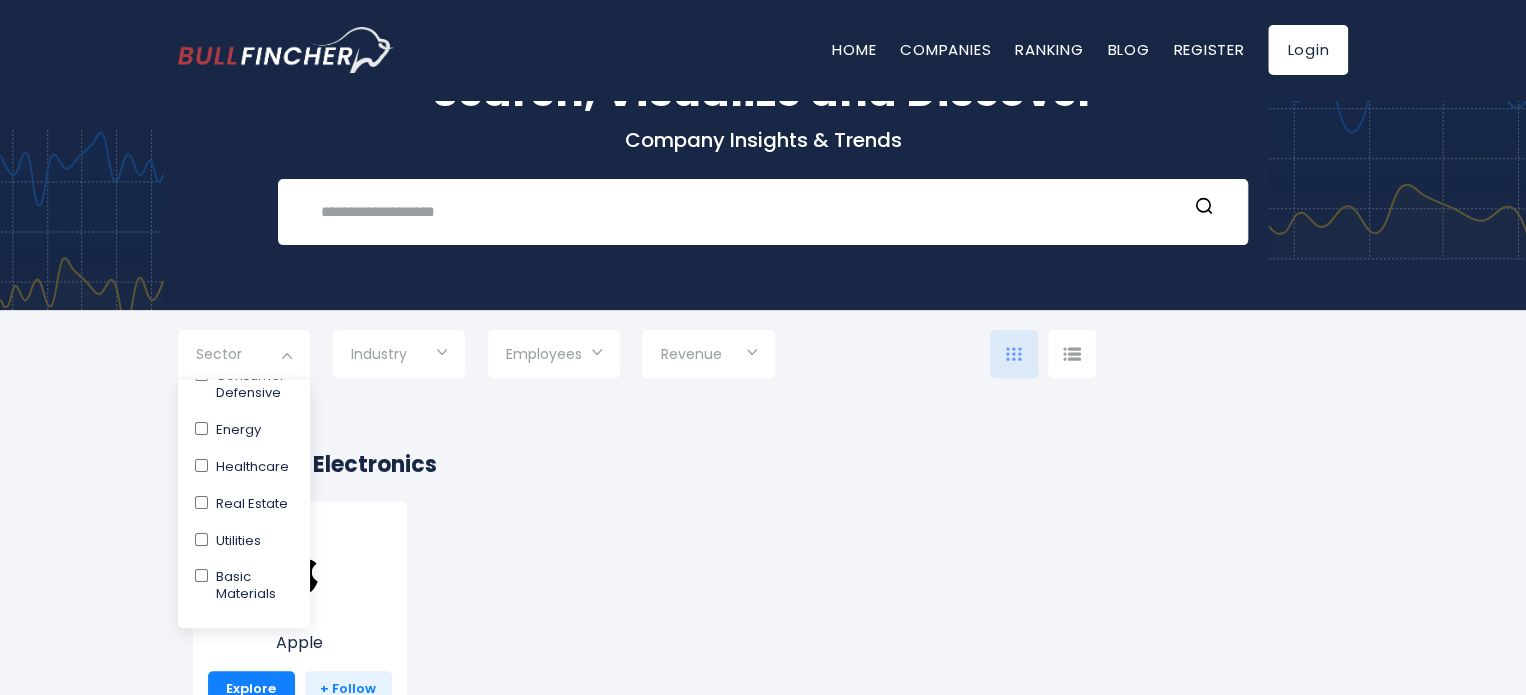 scroll, scrollTop: 273, scrollLeft: 0, axis: vertical 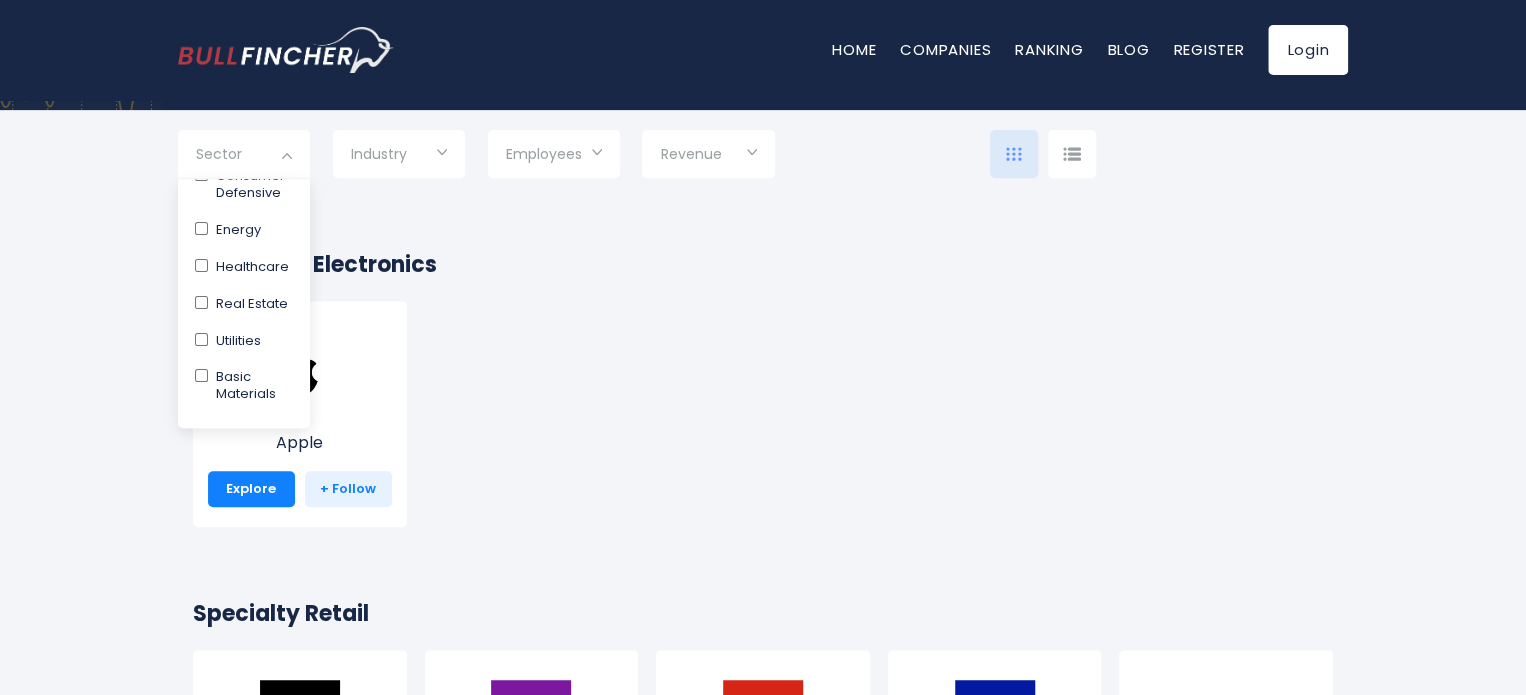 click at bounding box center (763, 347) 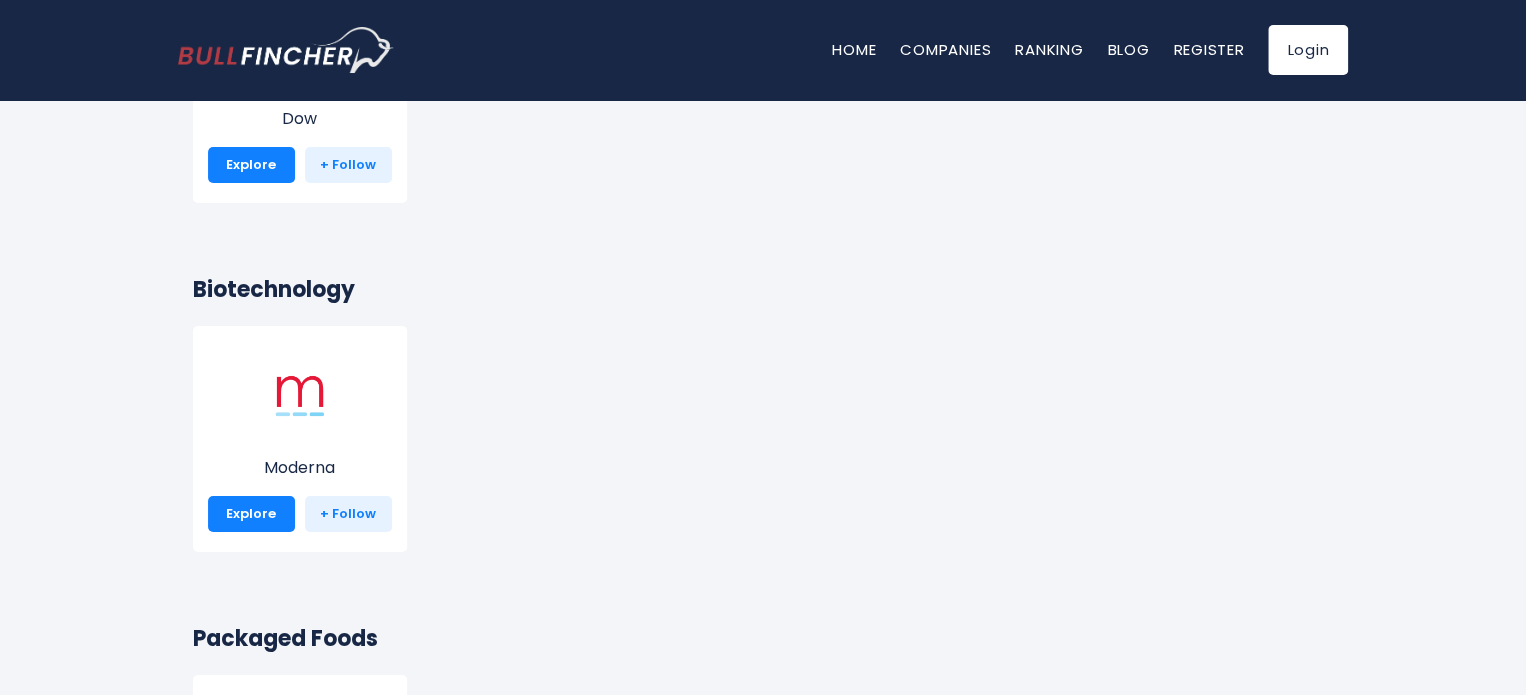 scroll, scrollTop: 22500, scrollLeft: 0, axis: vertical 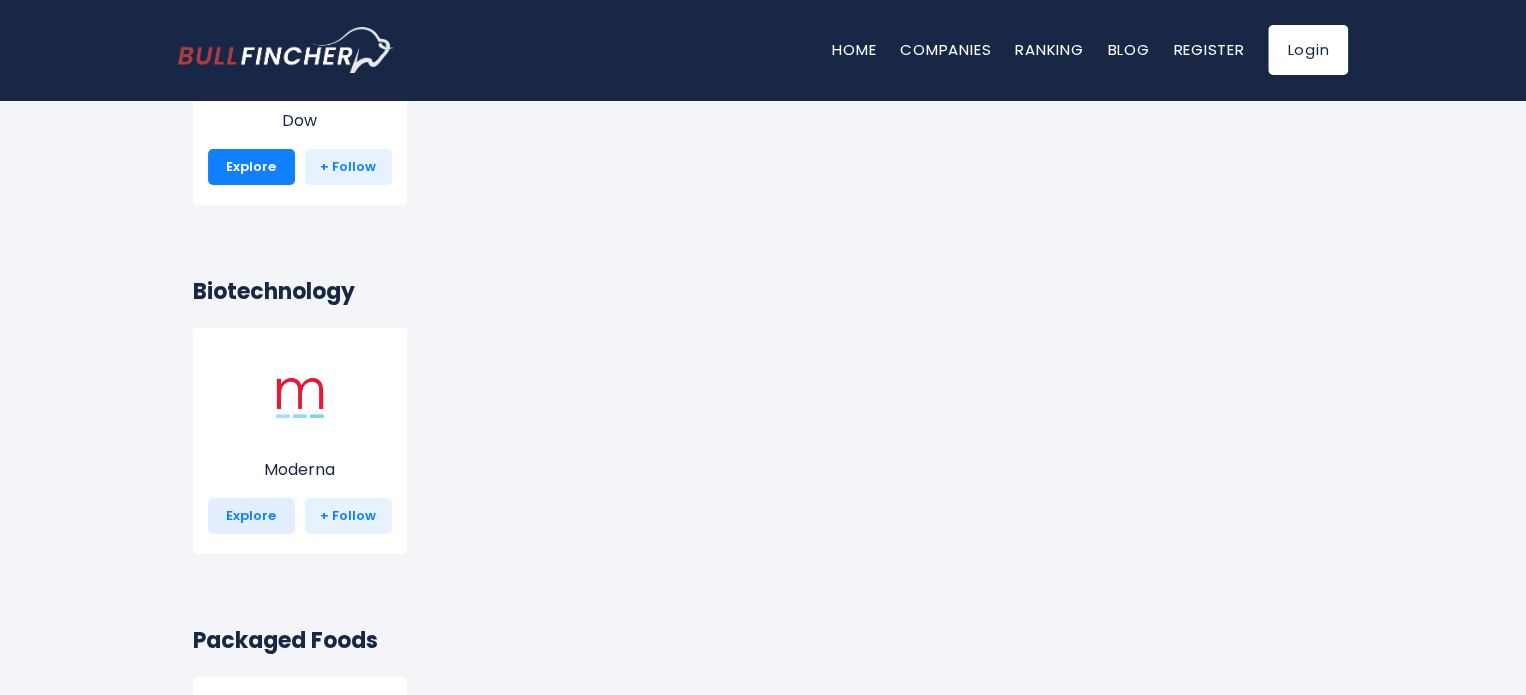 click on "Explore" at bounding box center (251, 516) 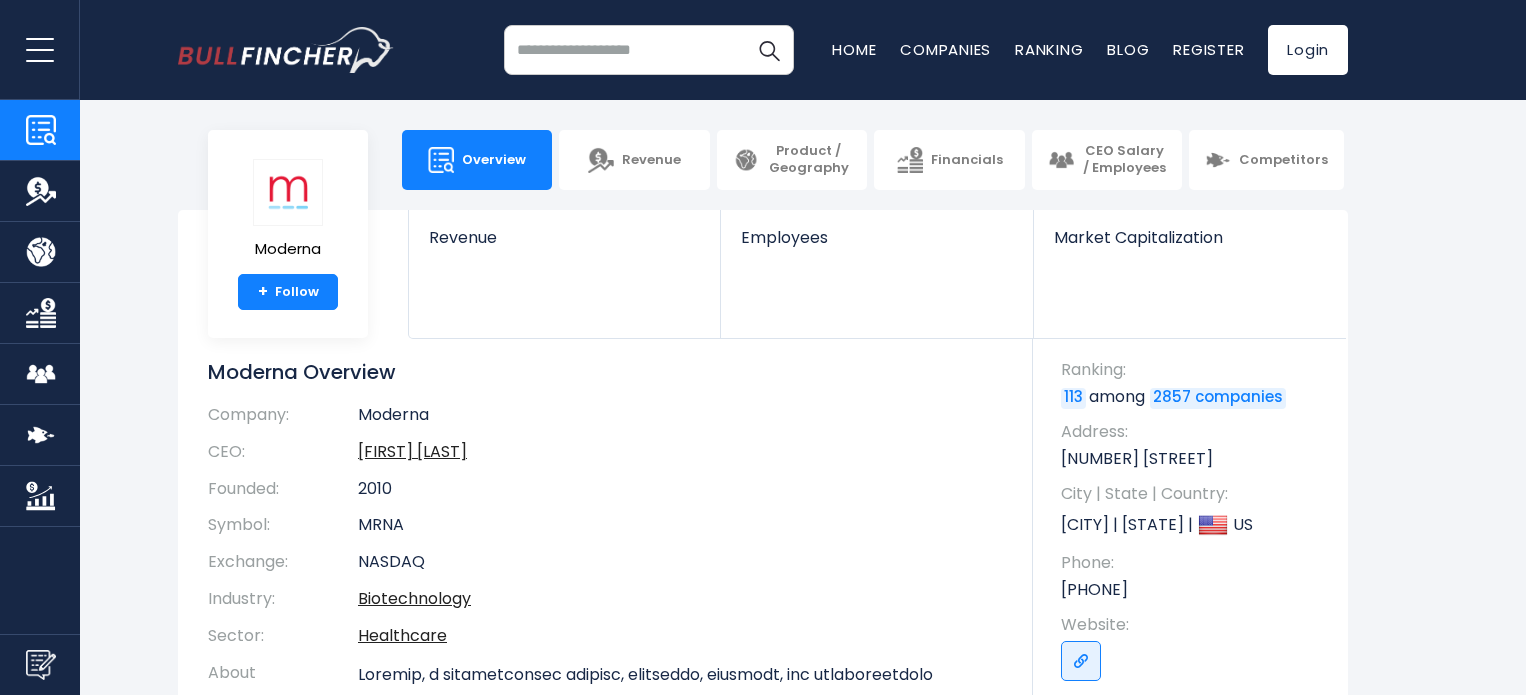 scroll, scrollTop: 0, scrollLeft: 0, axis: both 